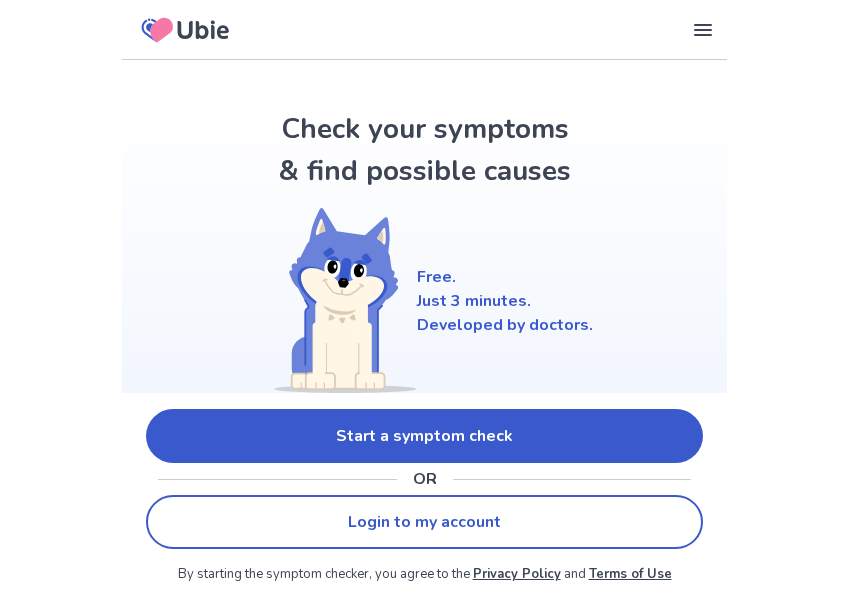 scroll, scrollTop: 0, scrollLeft: 0, axis: both 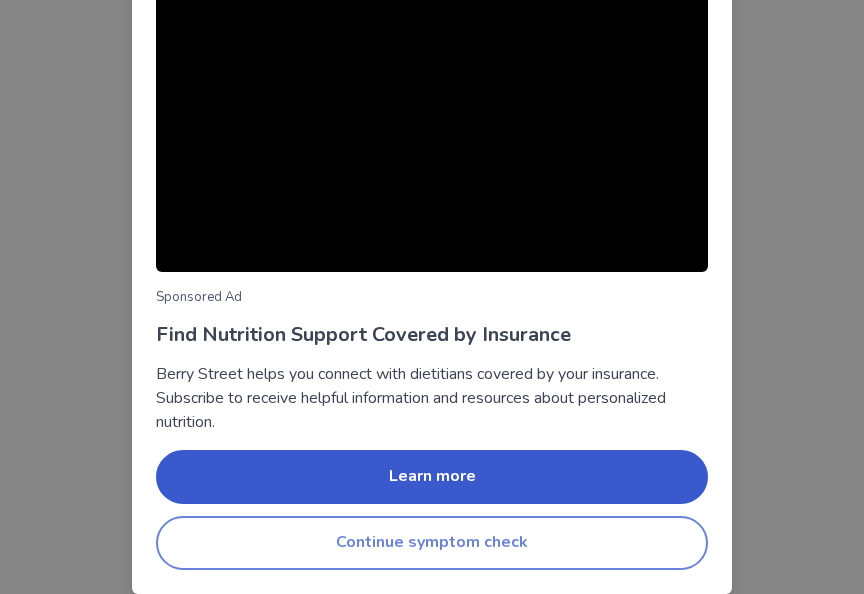 click on "Continue symptom check" at bounding box center (432, 543) 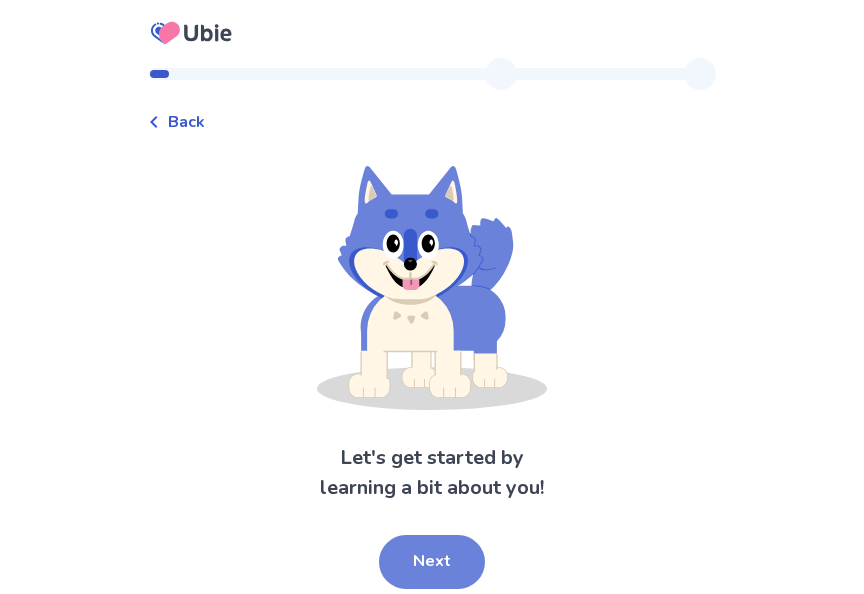 click on "Next" at bounding box center [432, 562] 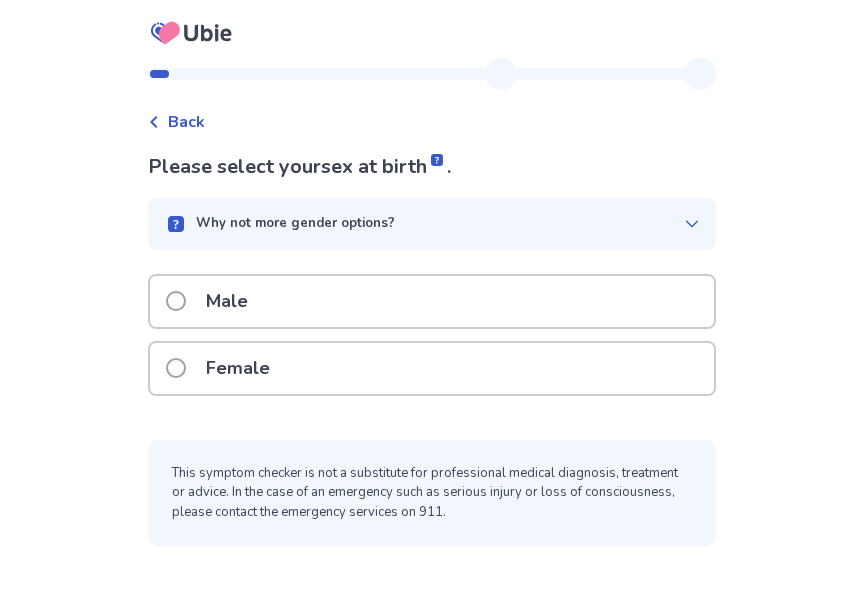 click on "Female" at bounding box center (238, 368) 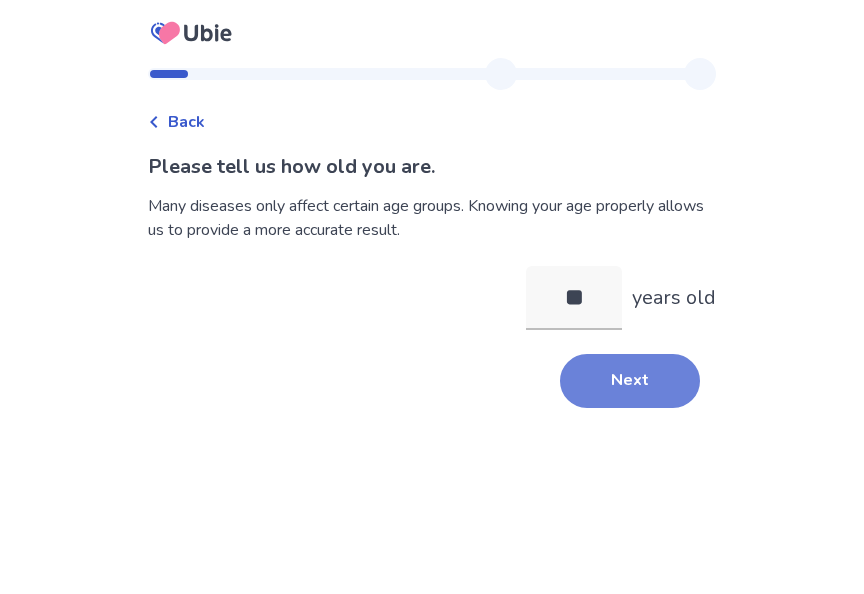 type on "**" 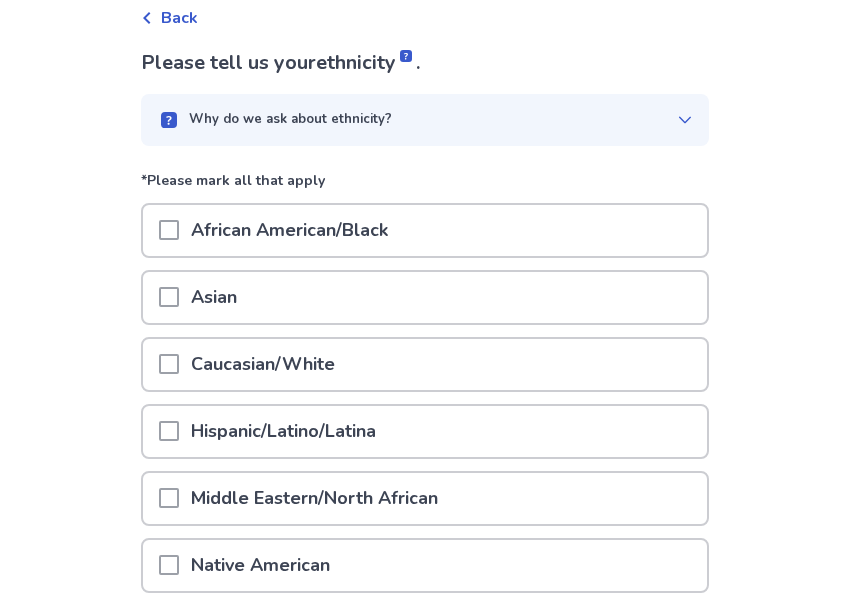 scroll, scrollTop: 122, scrollLeft: 0, axis: vertical 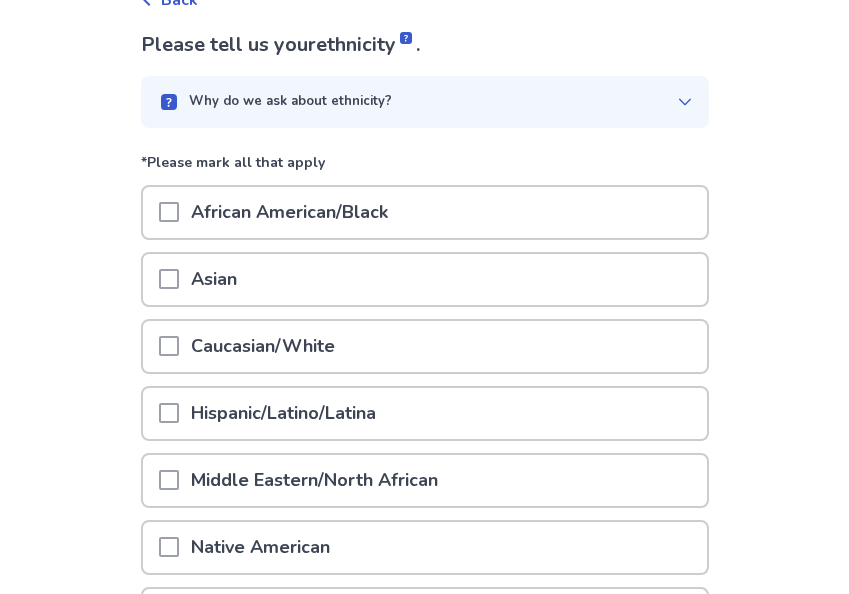 click on "Caucasian/White" at bounding box center [263, 346] 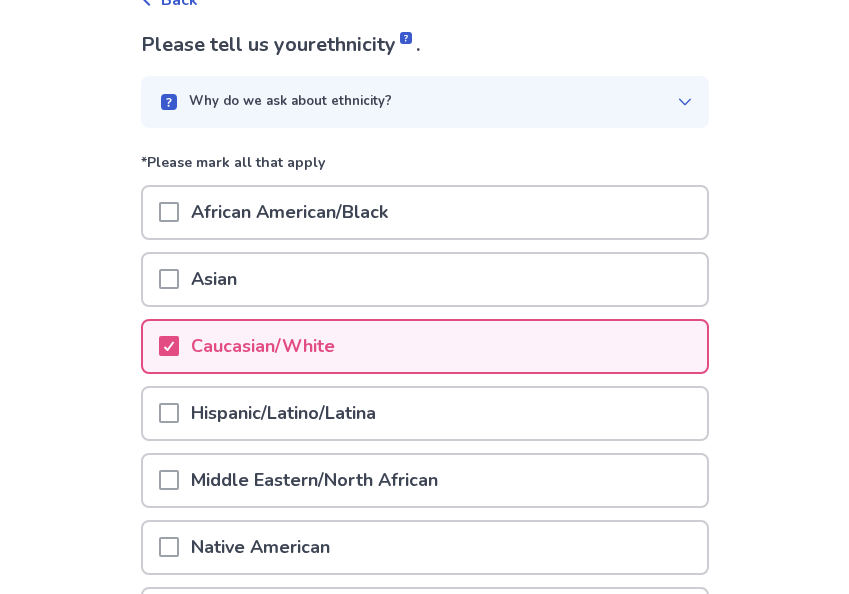 click on "Hispanic/Latino/Latina" at bounding box center (283, 413) 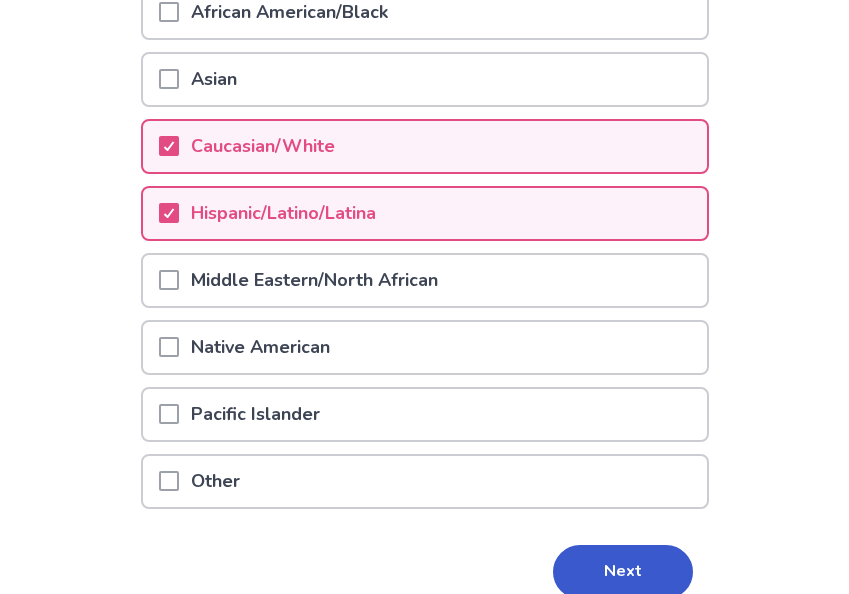 scroll, scrollTop: 414, scrollLeft: 0, axis: vertical 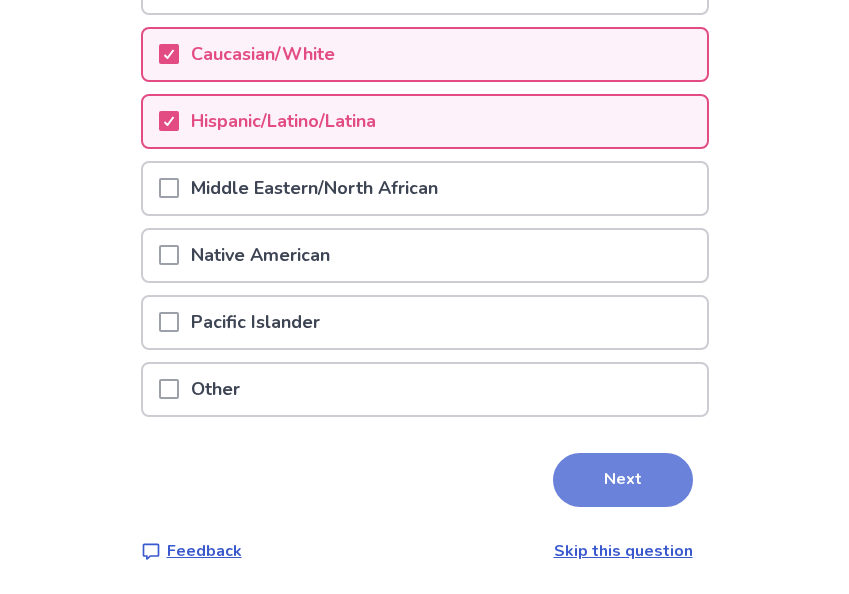 click on "Next" at bounding box center [623, 480] 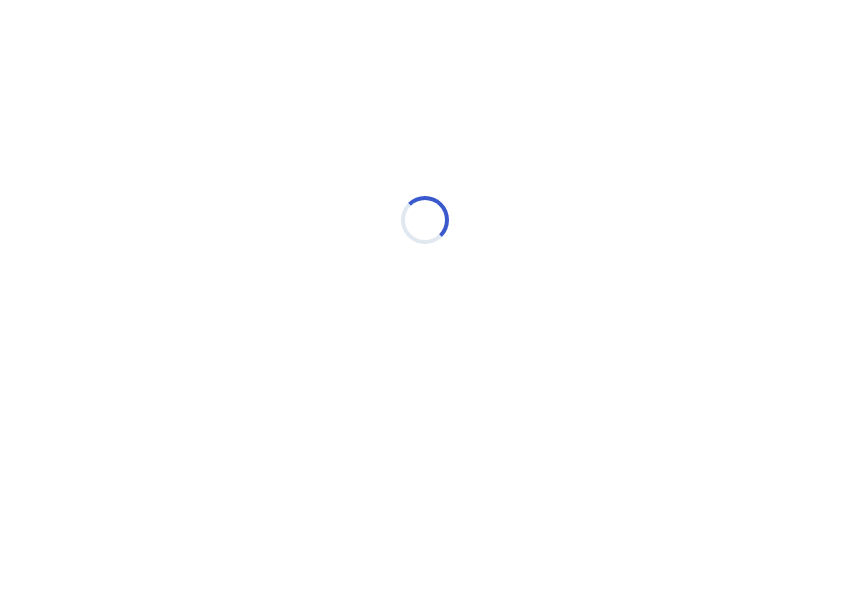 scroll, scrollTop: 0, scrollLeft: 0, axis: both 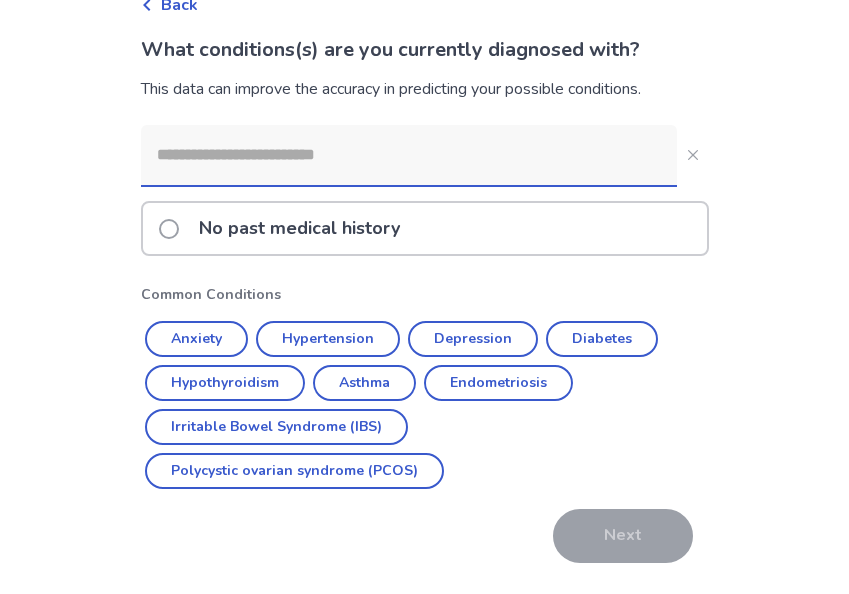 click on "No past medical history" at bounding box center (299, 228) 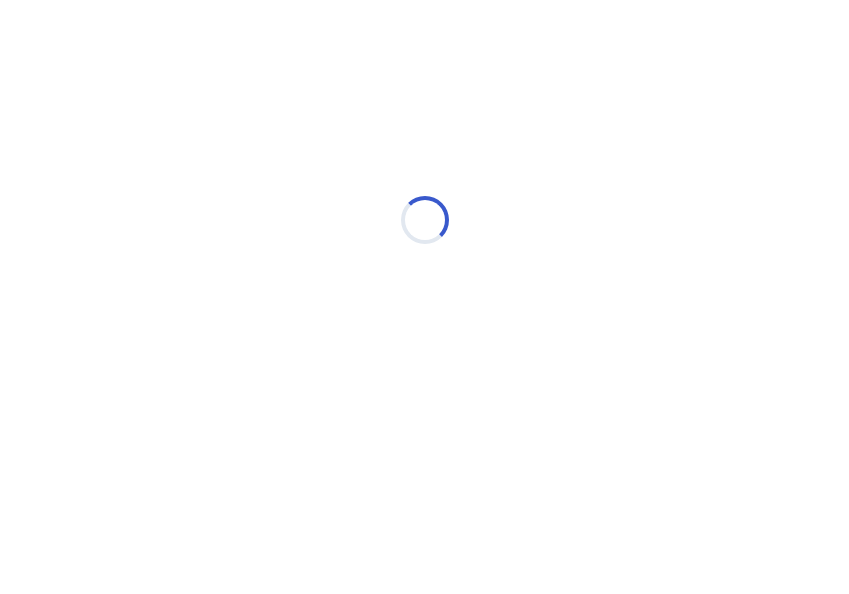 scroll, scrollTop: 0, scrollLeft: 0, axis: both 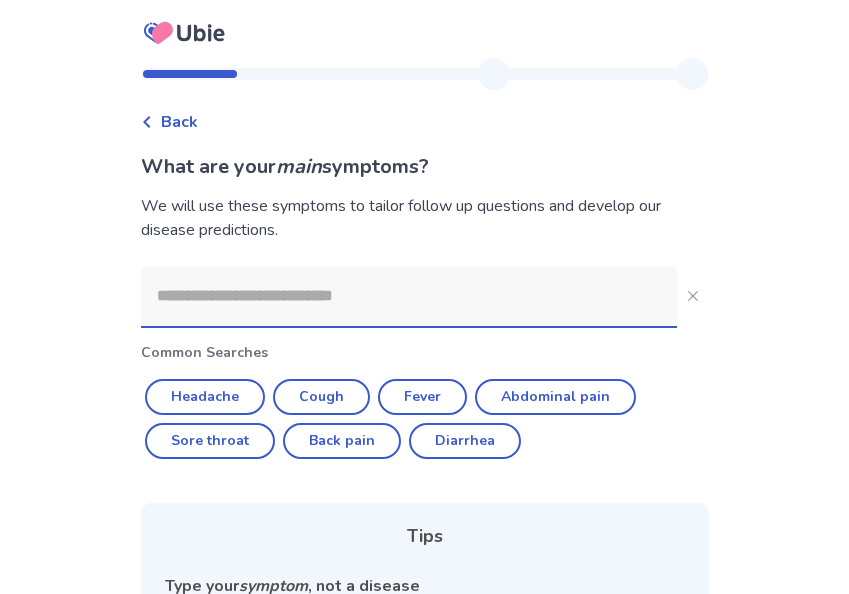 click 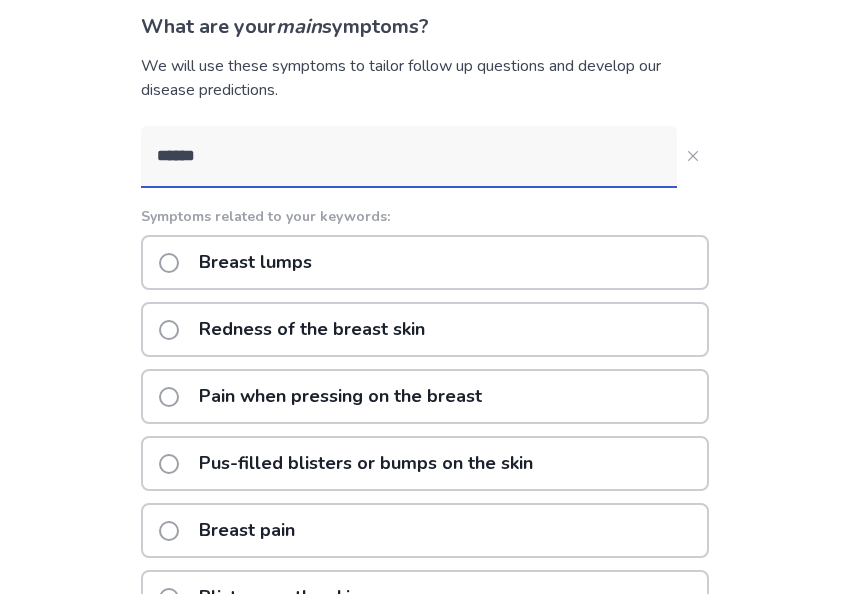 scroll, scrollTop: 224, scrollLeft: 0, axis: vertical 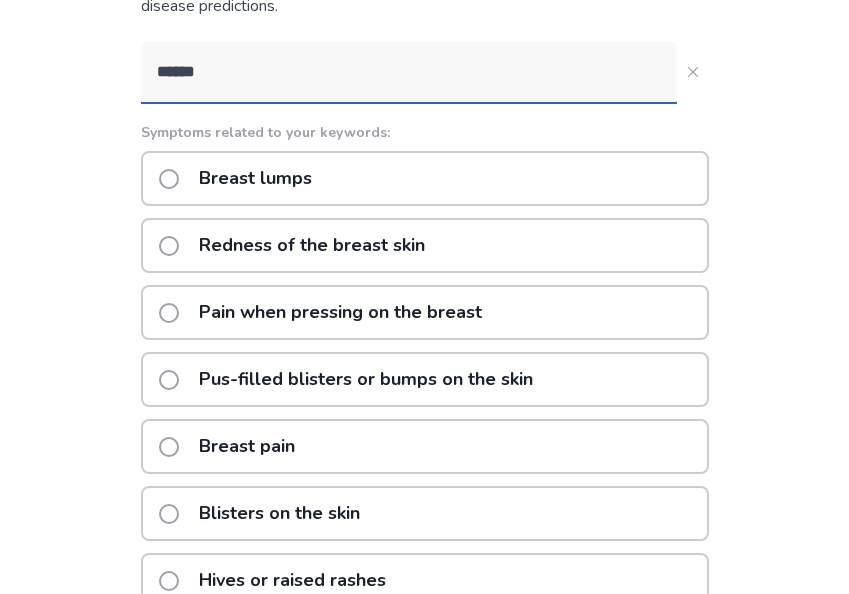 type on "******" 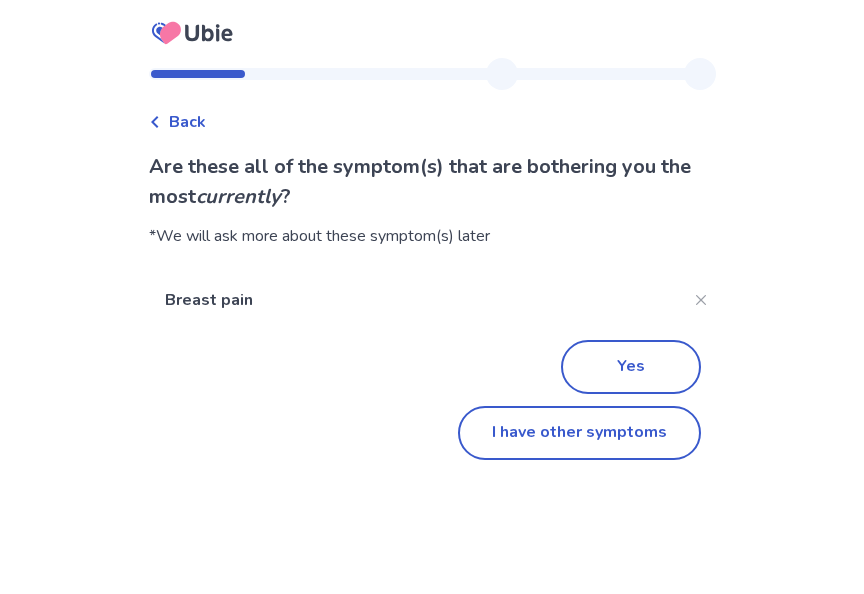 scroll, scrollTop: 0, scrollLeft: 0, axis: both 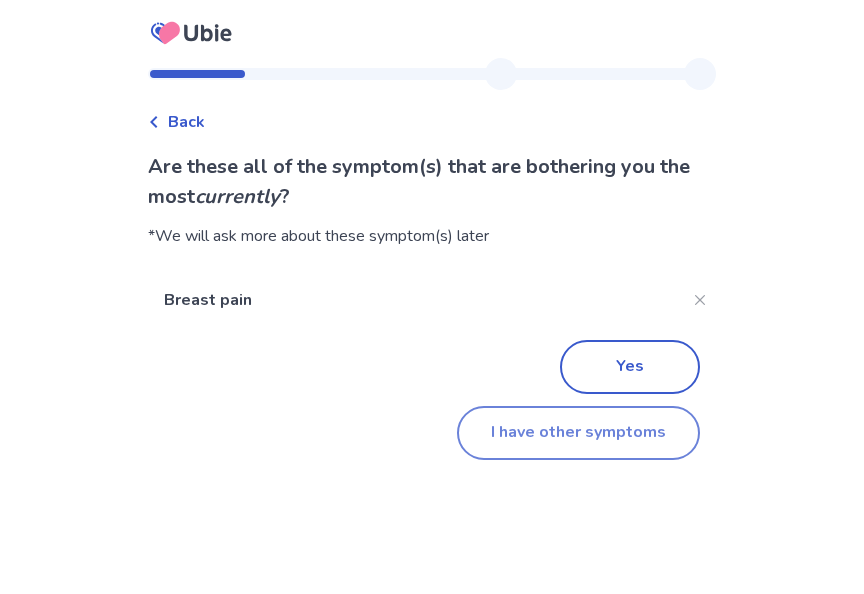 click on "I have other symptoms" 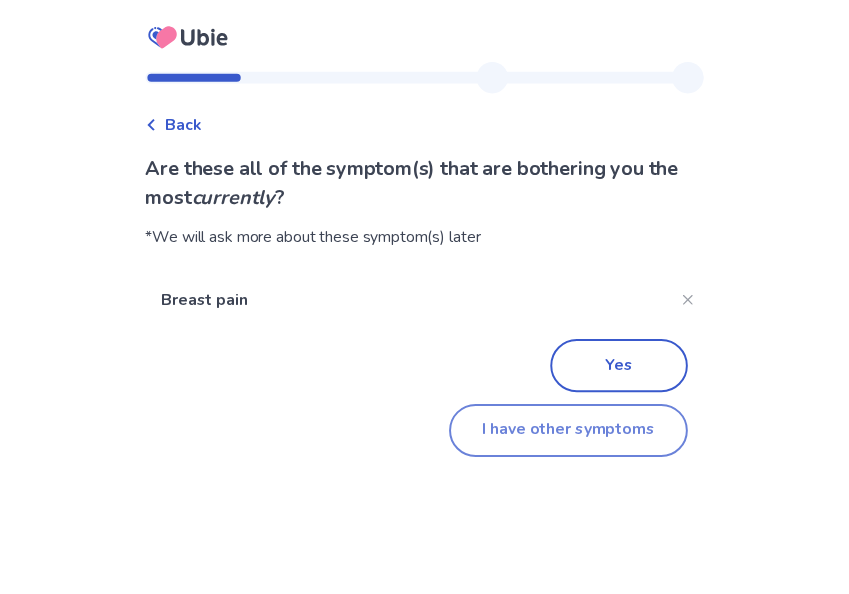 scroll, scrollTop: 224, scrollLeft: 0, axis: vertical 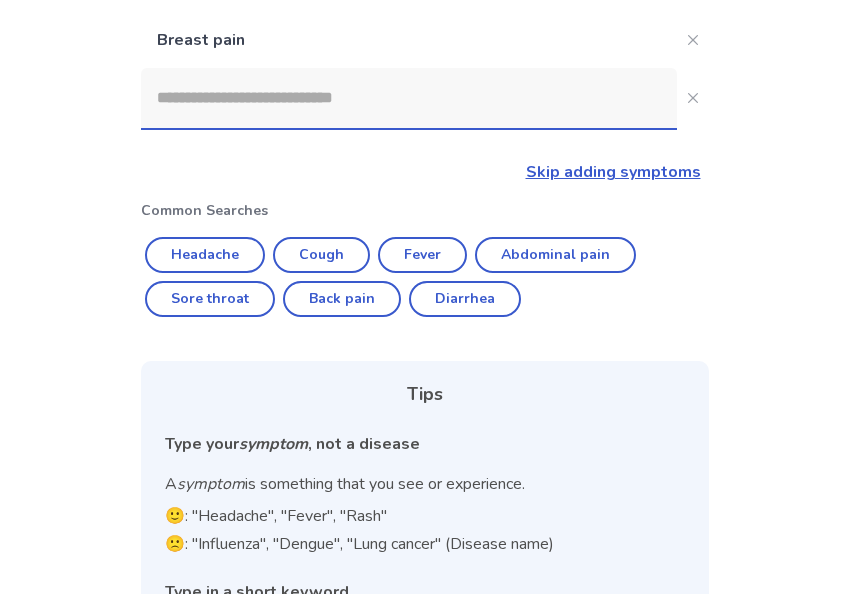 click 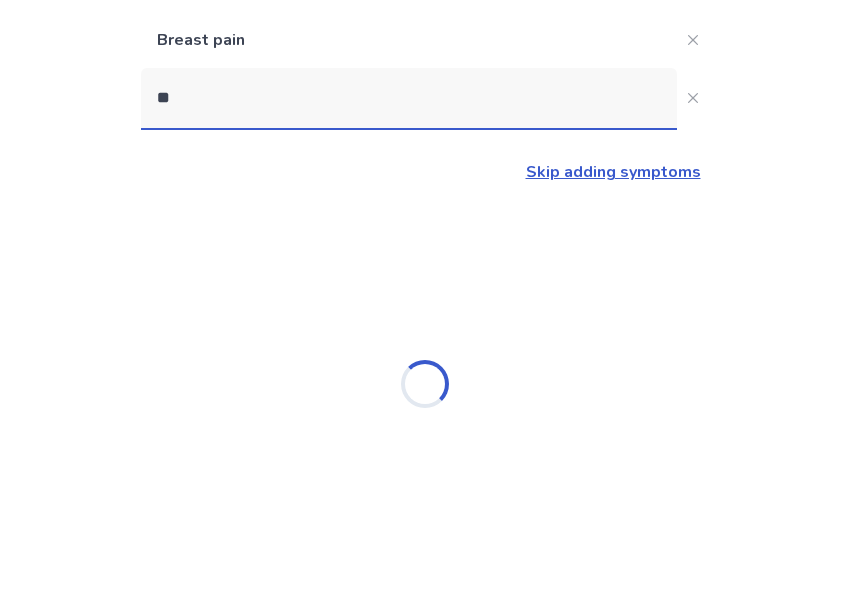 scroll, scrollTop: 0, scrollLeft: 0, axis: both 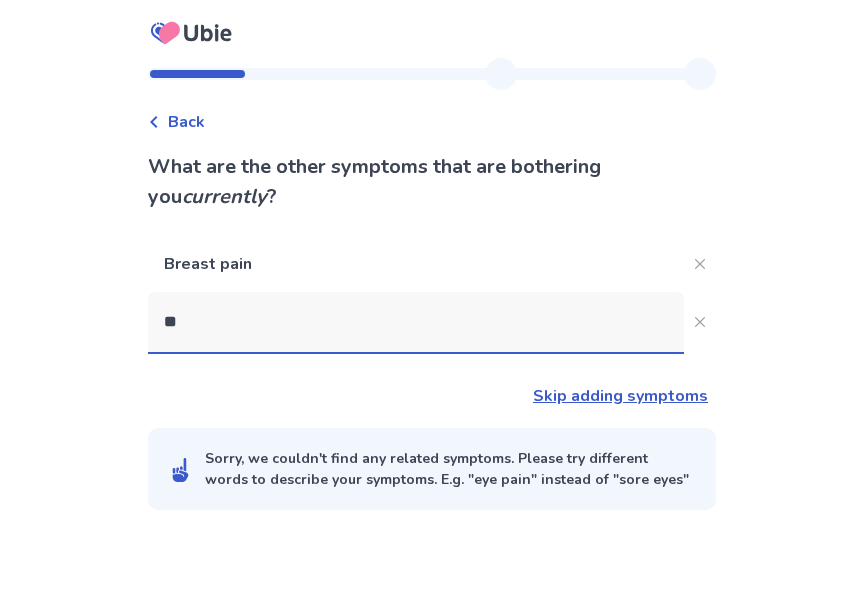 type on "*" 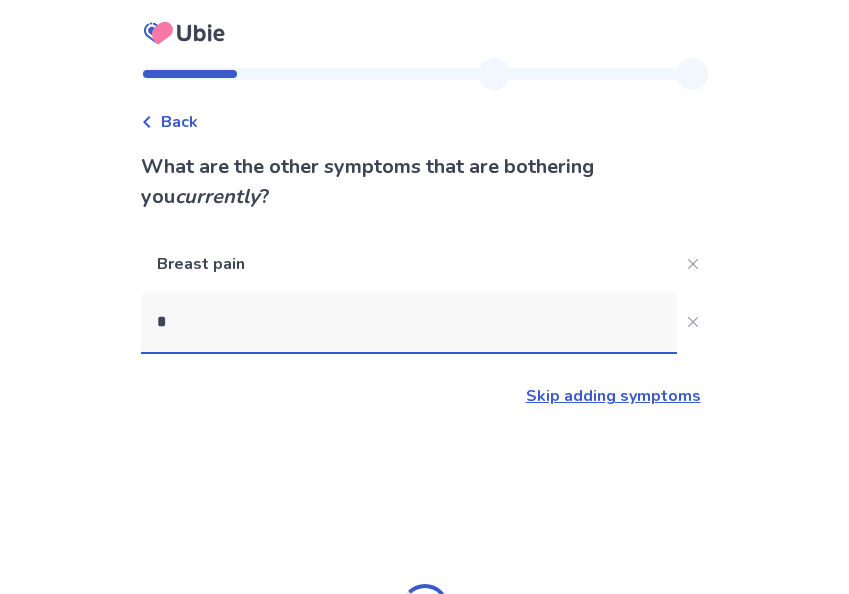 type 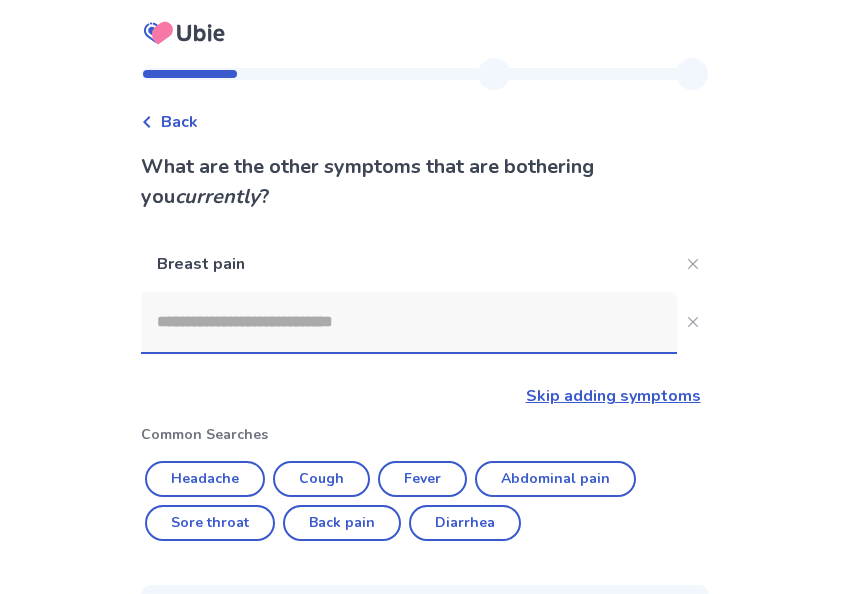 click on "Skip adding symptoms" 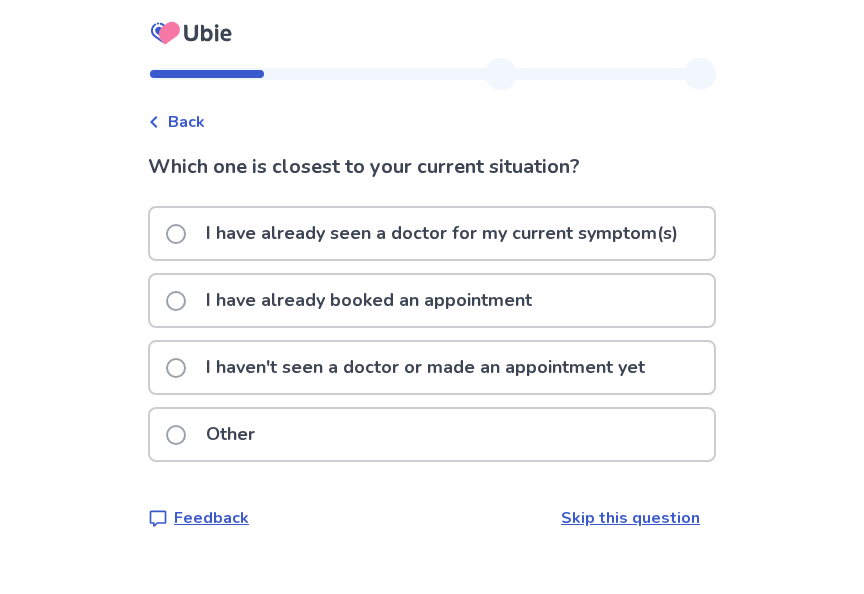 click on "I haven't seen a doctor or made an appointment yet" at bounding box center (425, 367) 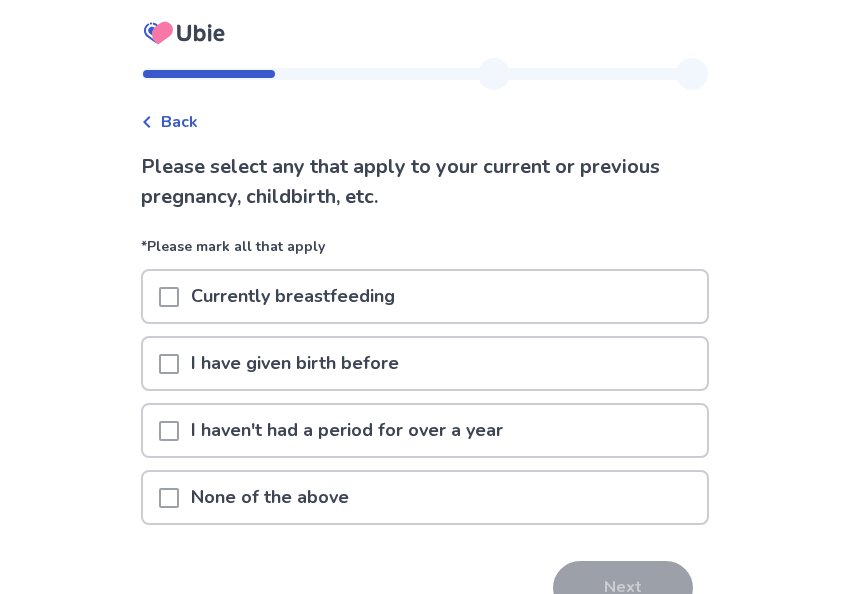click on "None of the above" at bounding box center [270, 497] 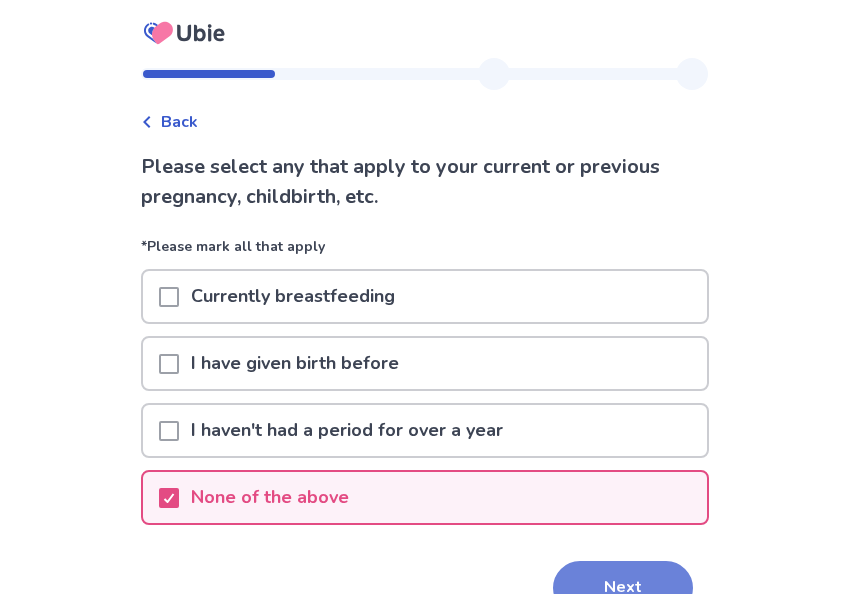 click on "Next" at bounding box center (623, 588) 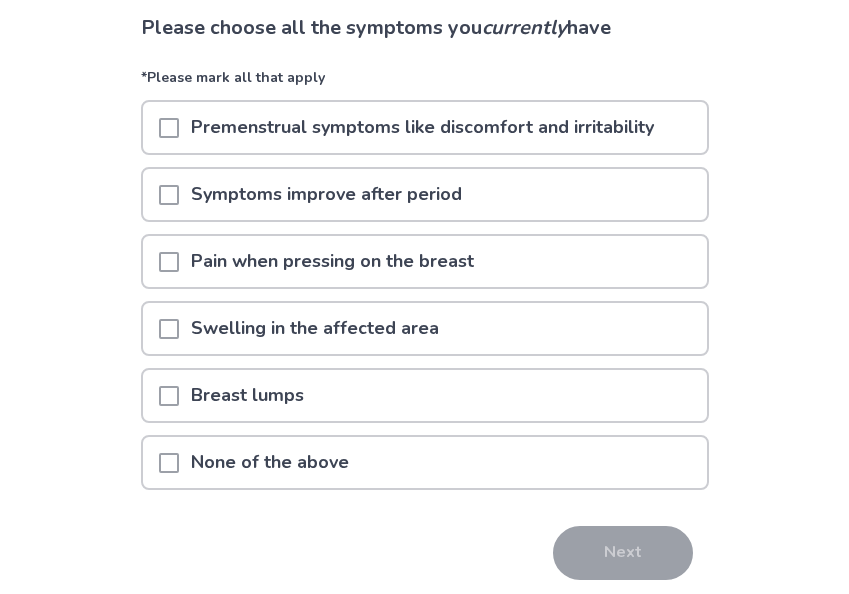 scroll, scrollTop: 139, scrollLeft: 0, axis: vertical 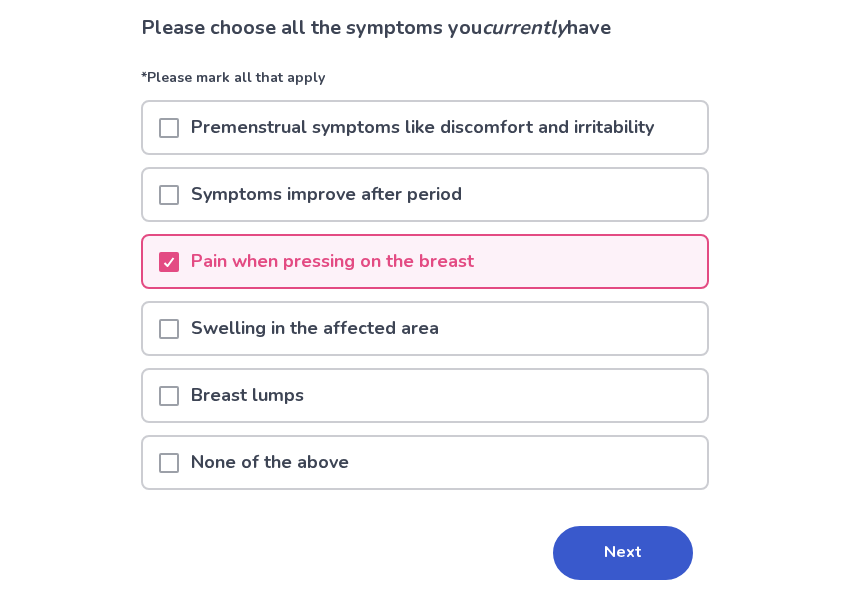 click on "Breast lumps" at bounding box center (247, 395) 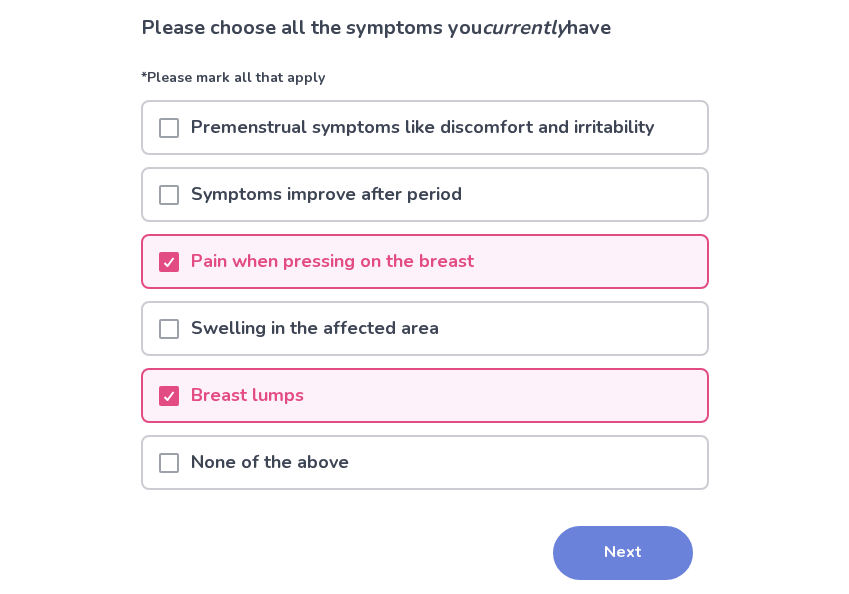 click on "Next" at bounding box center (623, 553) 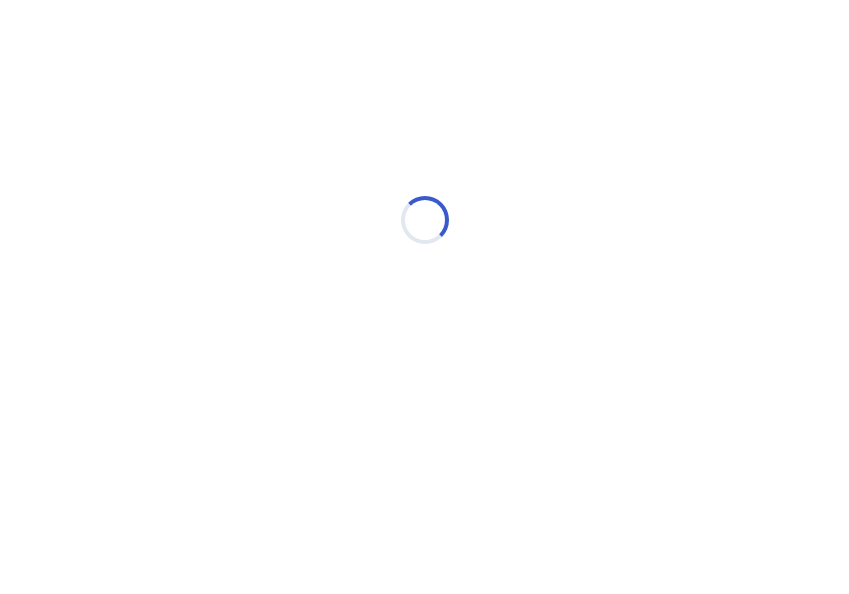 scroll, scrollTop: 0, scrollLeft: 0, axis: both 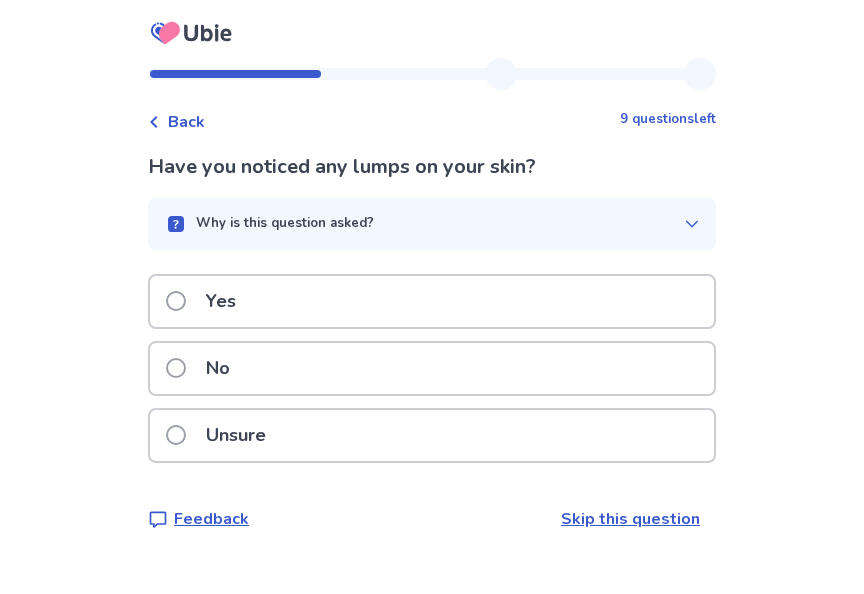 click on "No" at bounding box center (218, 368) 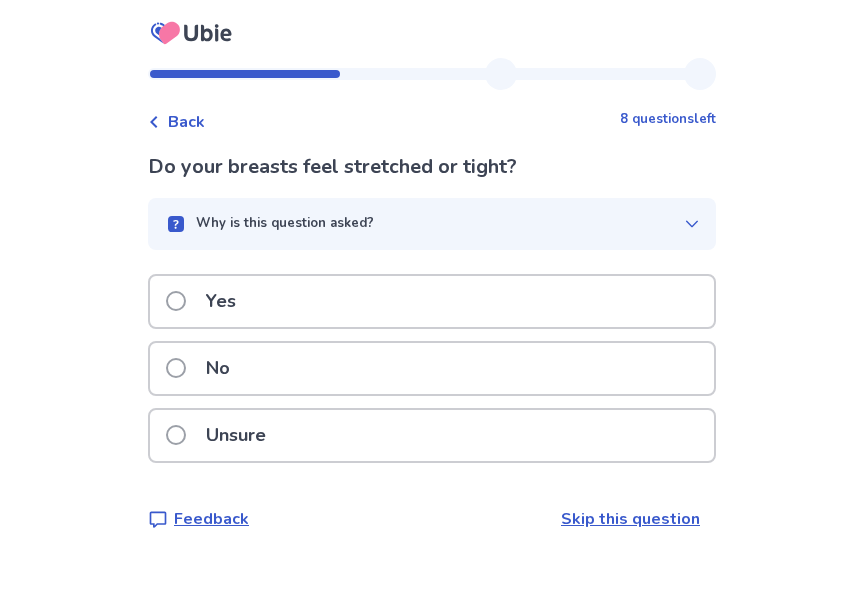 click on "No" at bounding box center (218, 368) 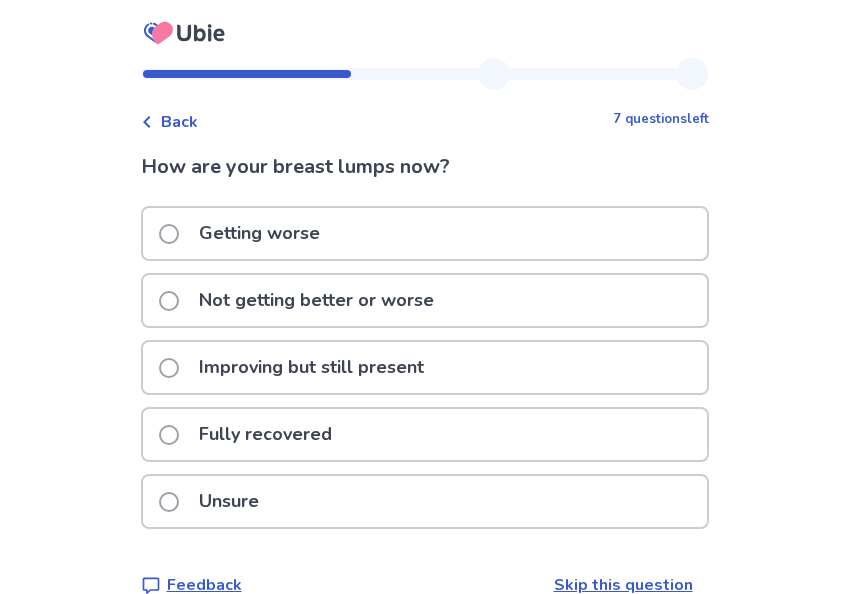 click on "Not getting better or worse" at bounding box center [316, 300] 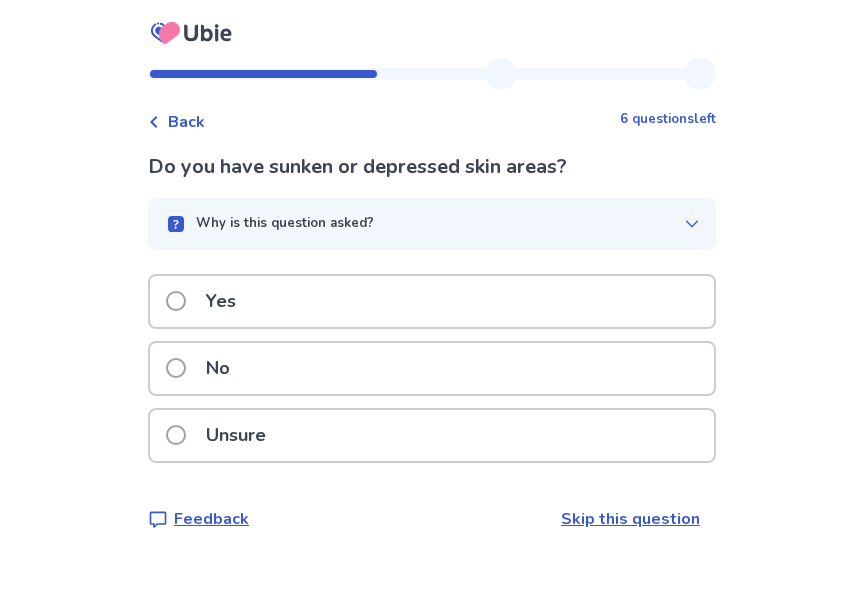 click on "Unsure" at bounding box center [236, 435] 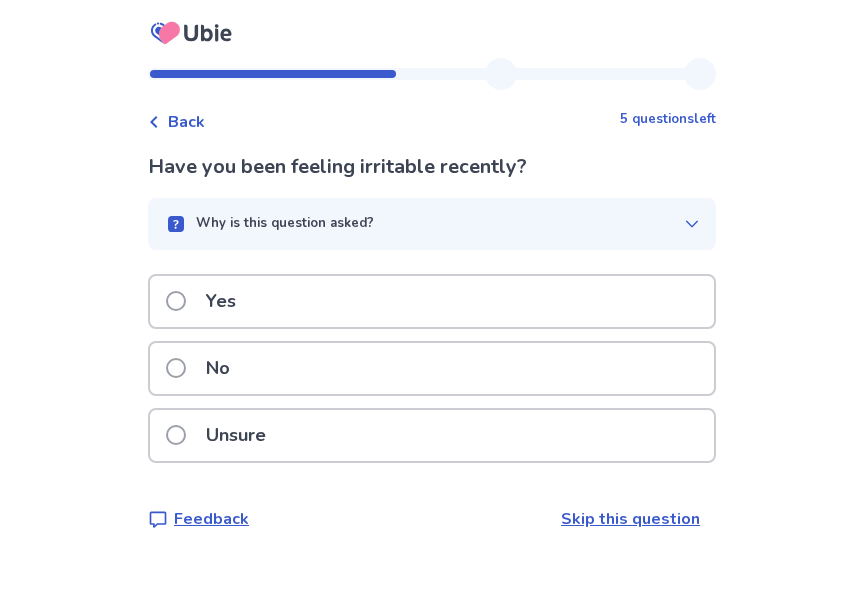 click on "Why is this question asked?" at bounding box center (424, 224) 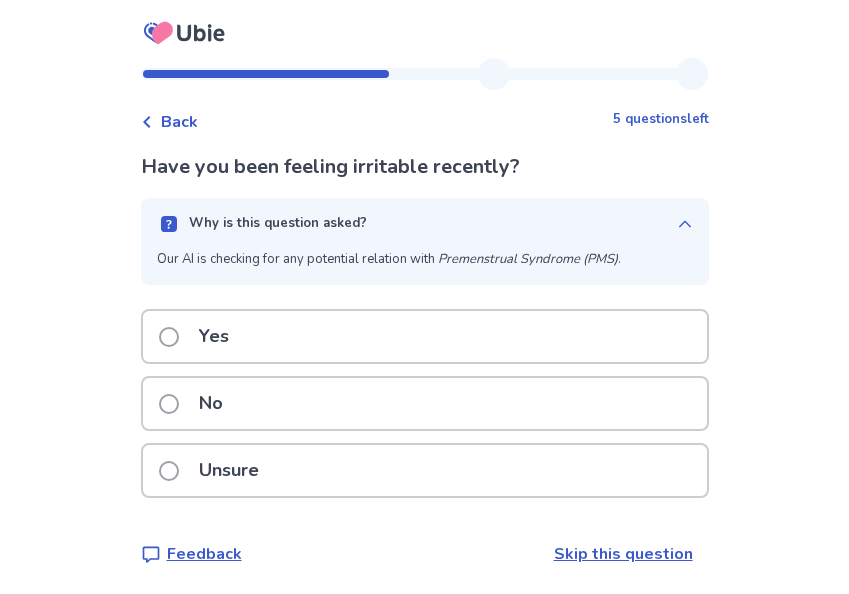 click on "No" at bounding box center (211, 403) 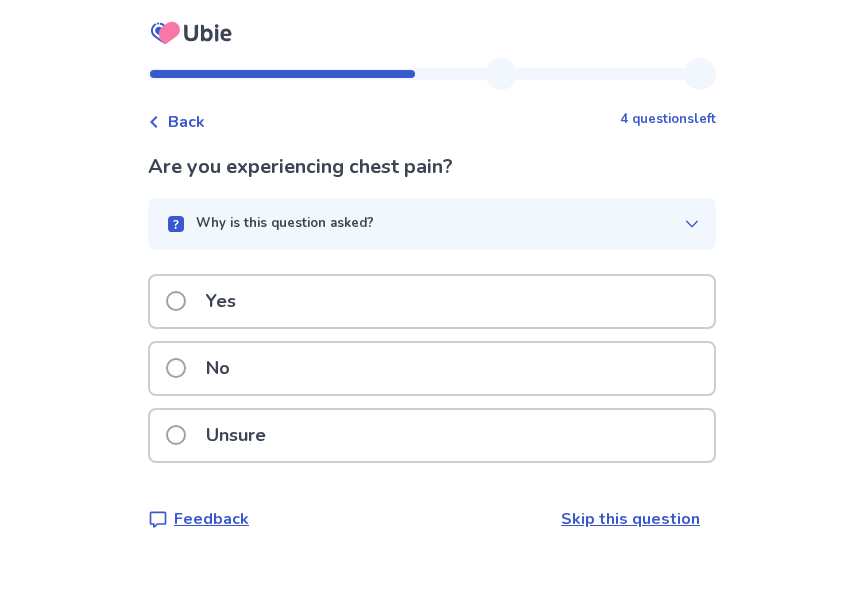 click on "No" at bounding box center (218, 368) 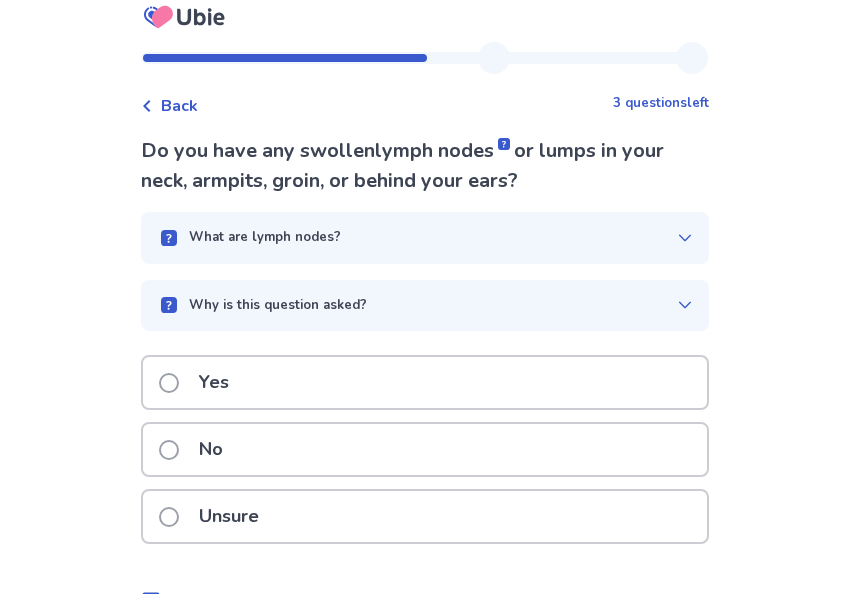 scroll, scrollTop: 18, scrollLeft: 0, axis: vertical 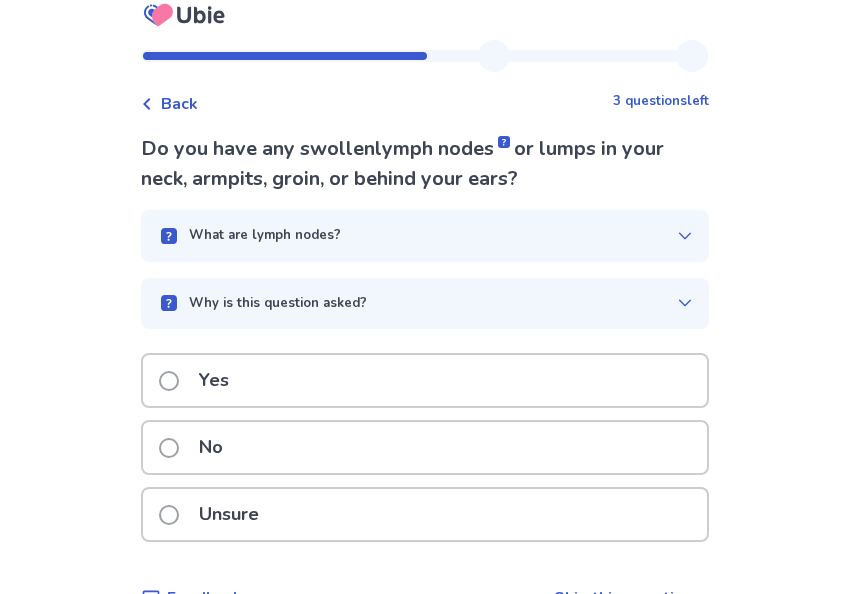 click on "Unsure" at bounding box center (425, 514) 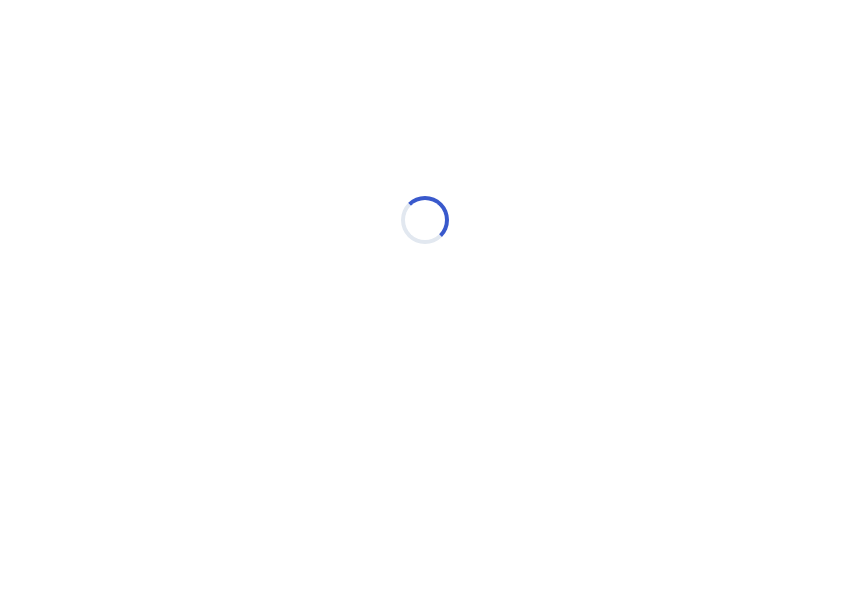 scroll, scrollTop: 0, scrollLeft: 0, axis: both 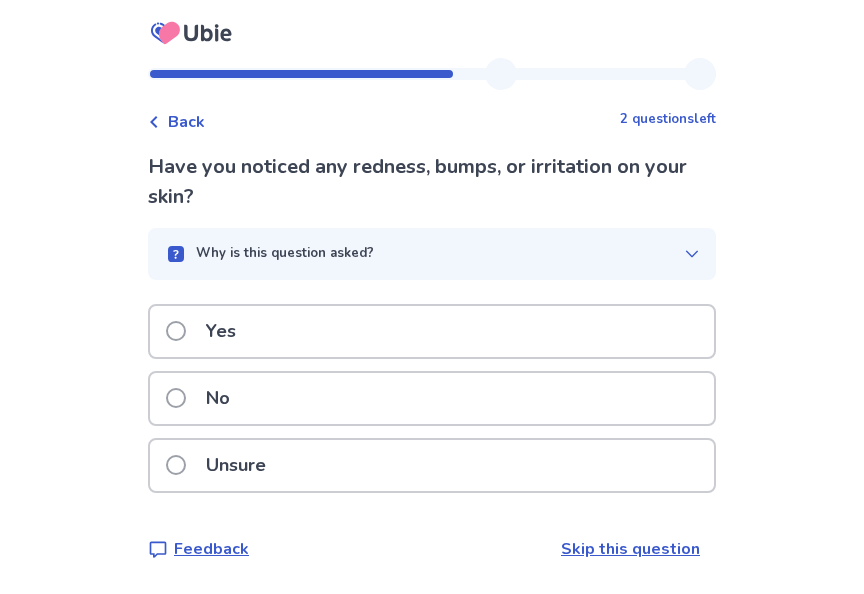 click on "No" at bounding box center [204, 398] 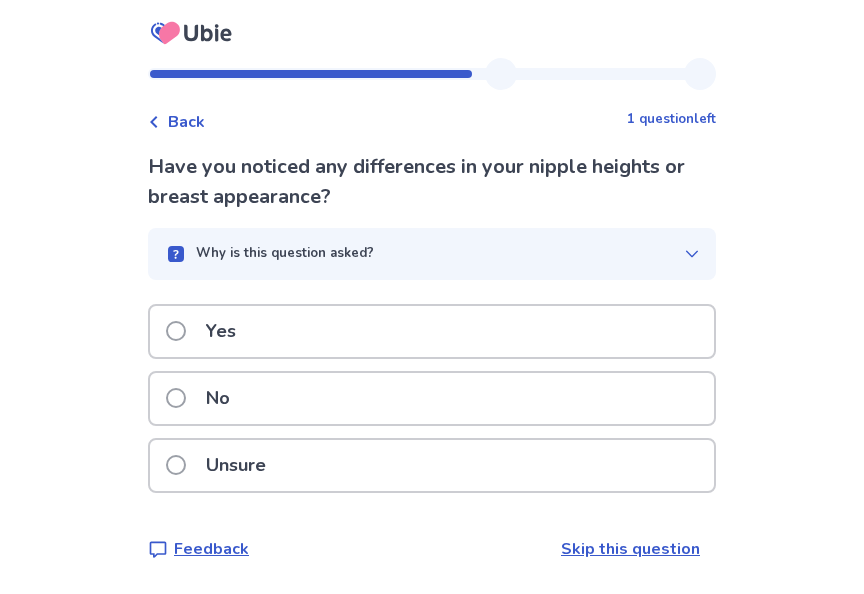 click on "No" at bounding box center (218, 398) 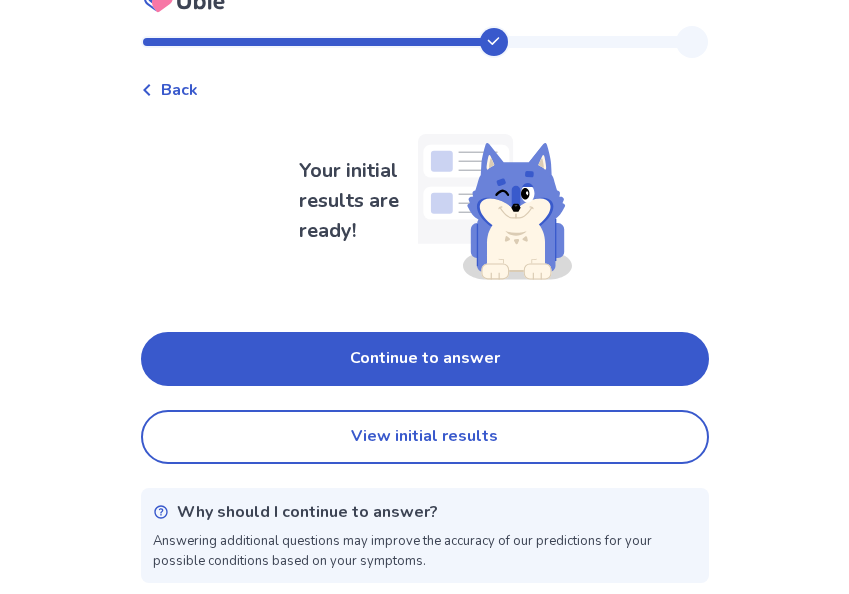 scroll, scrollTop: 37, scrollLeft: 0, axis: vertical 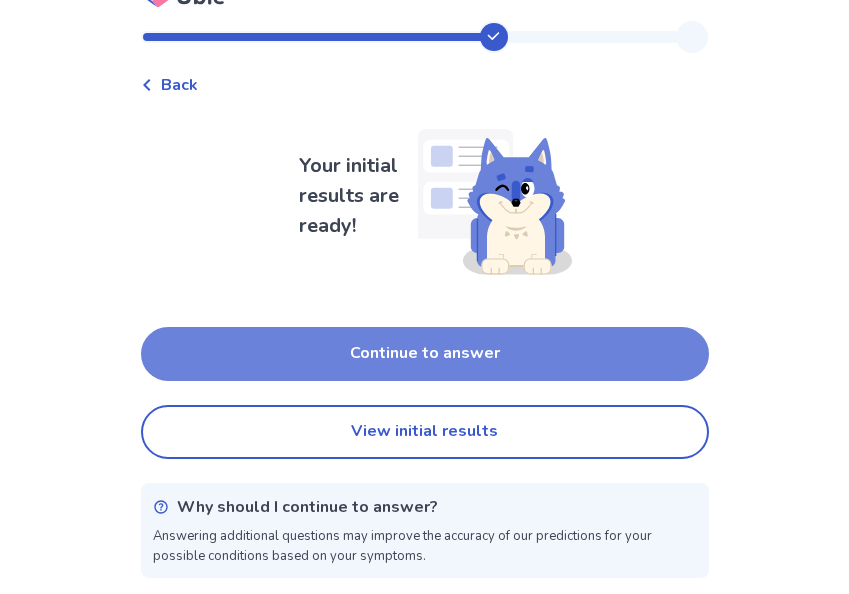 click on "Continue to answer" at bounding box center (425, 354) 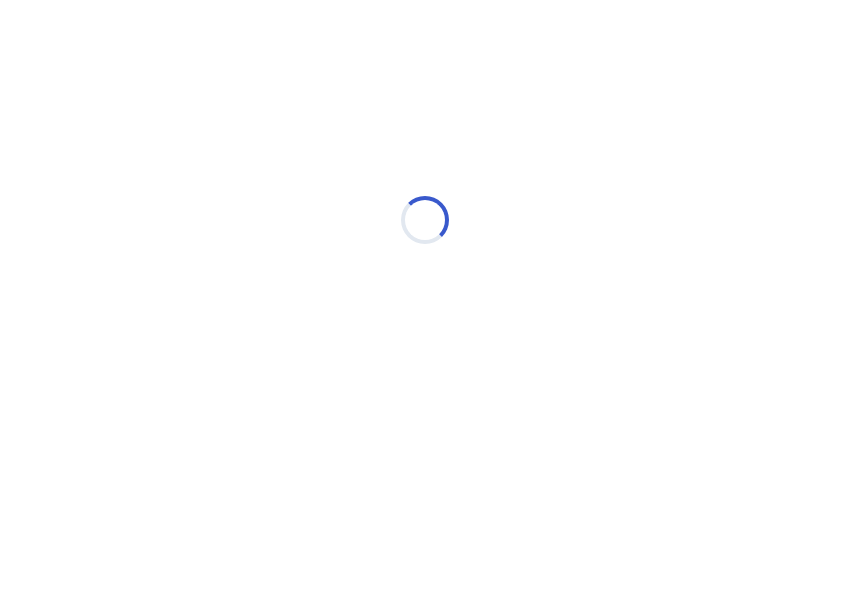 scroll, scrollTop: 0, scrollLeft: 0, axis: both 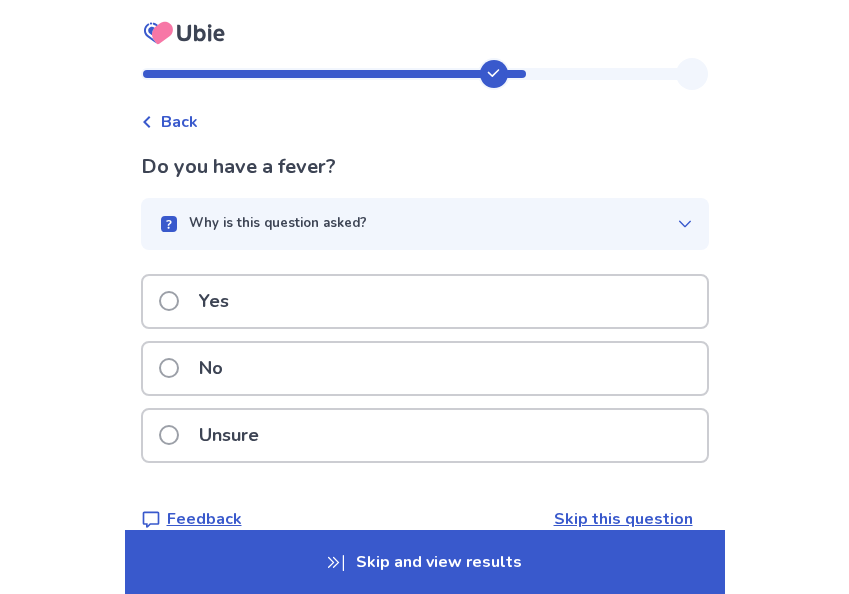 click on "No" at bounding box center [211, 368] 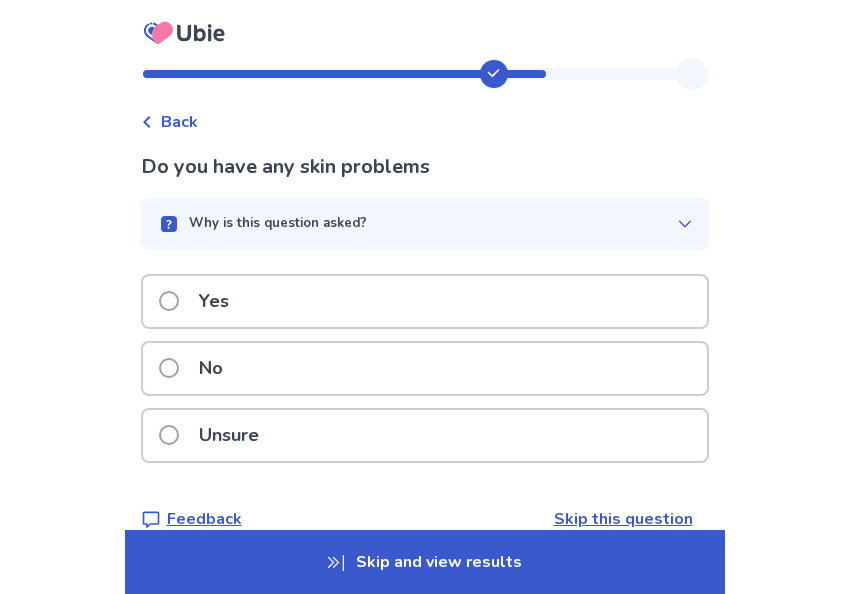 click on "No" at bounding box center (211, 368) 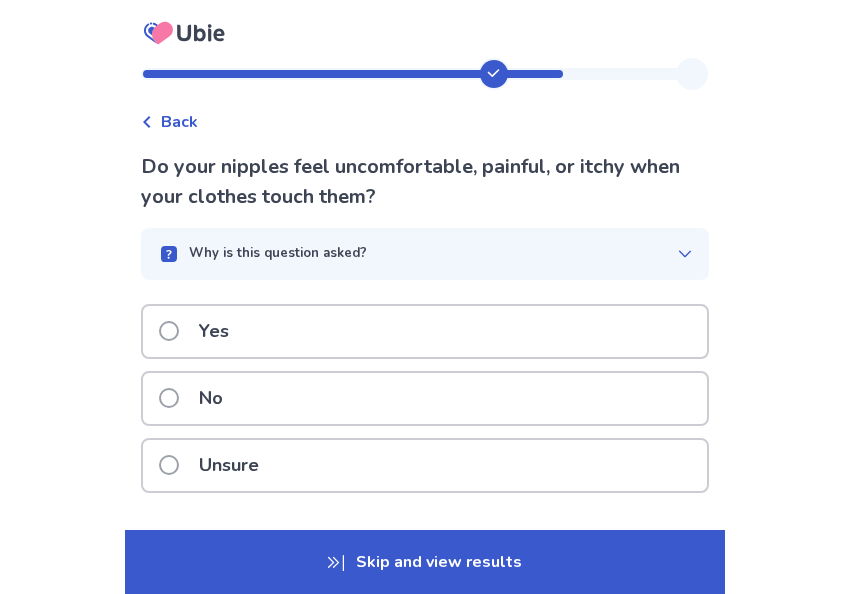 click on "No" at bounding box center [211, 398] 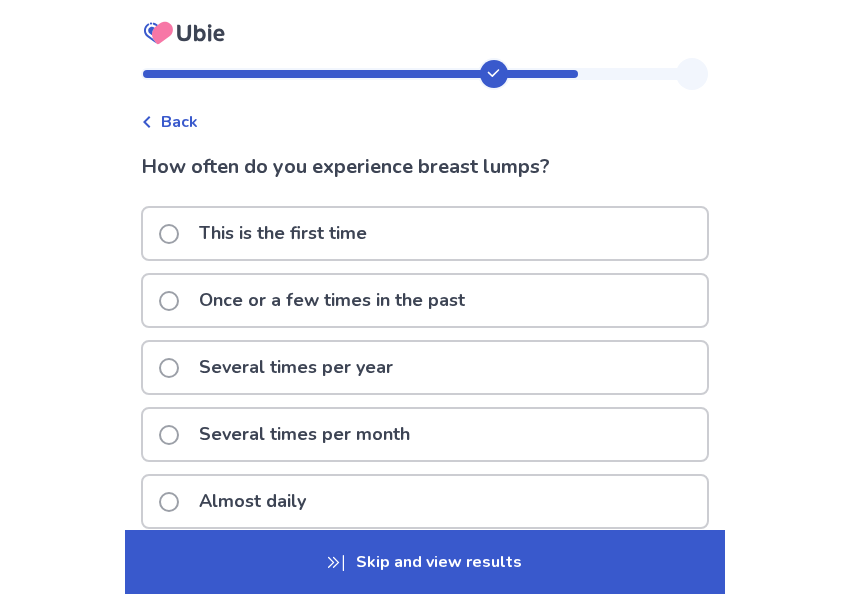 click on "This is the first time" at bounding box center [283, 233] 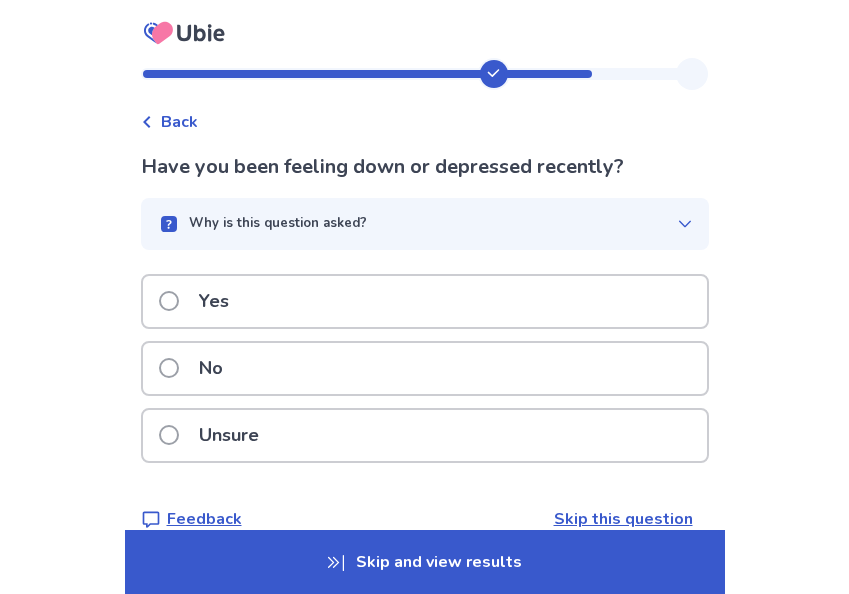 click on "No" at bounding box center [211, 368] 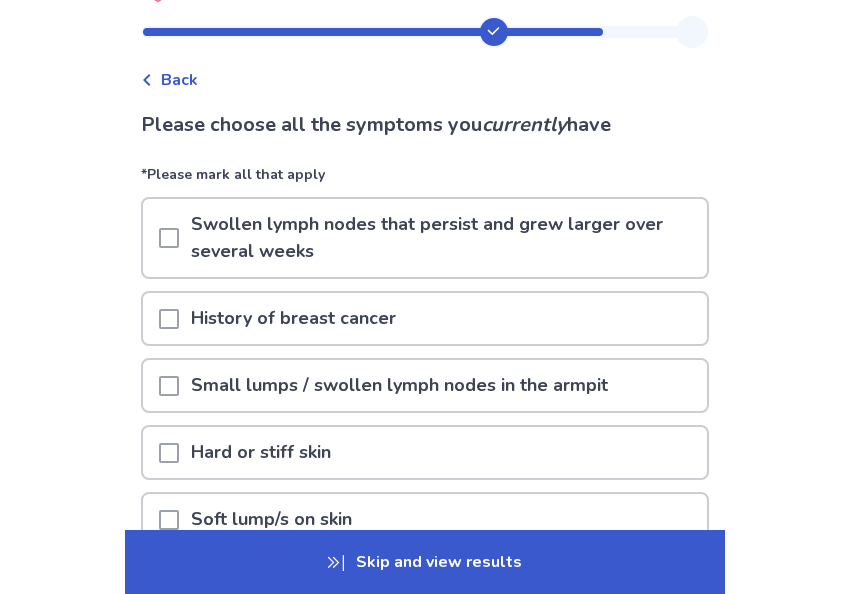 scroll, scrollTop: 70, scrollLeft: 0, axis: vertical 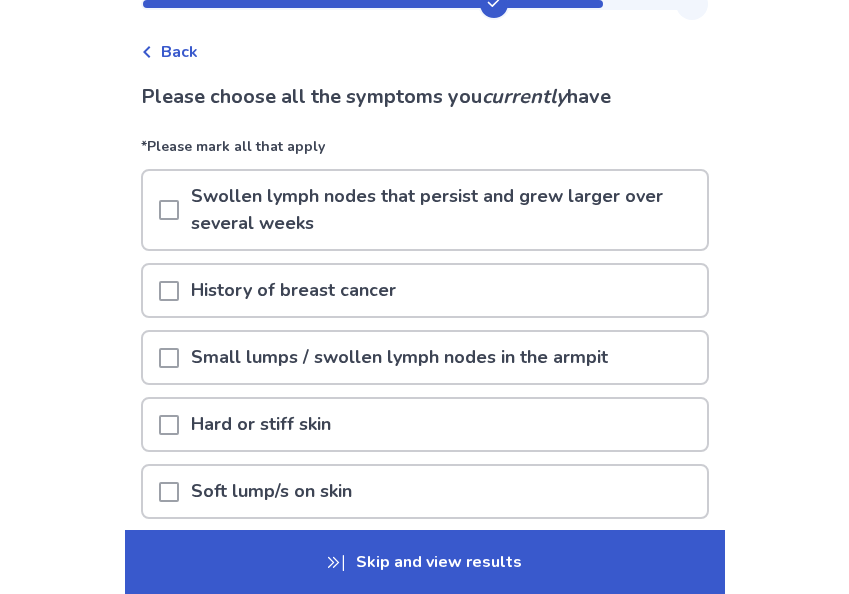 click on "History of breast cancer" at bounding box center (293, 290) 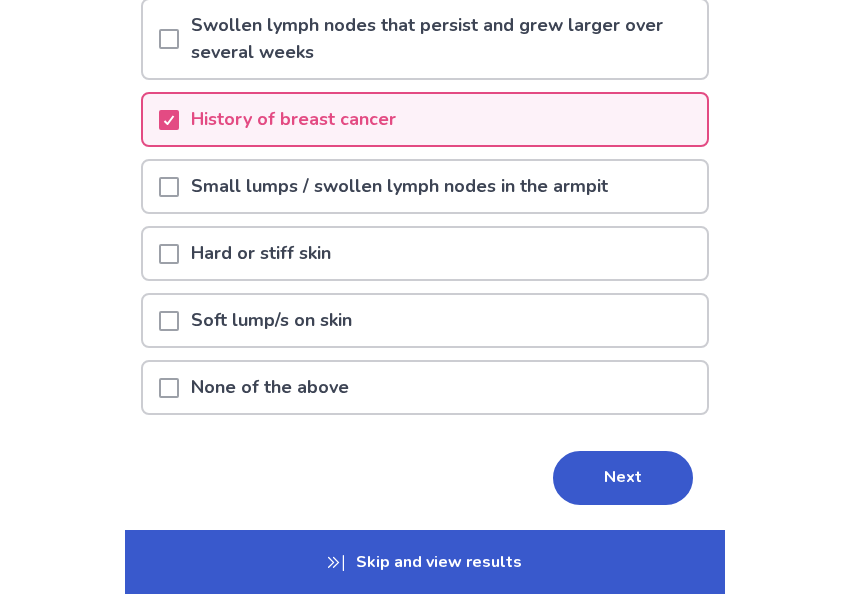 scroll, scrollTop: 259, scrollLeft: 0, axis: vertical 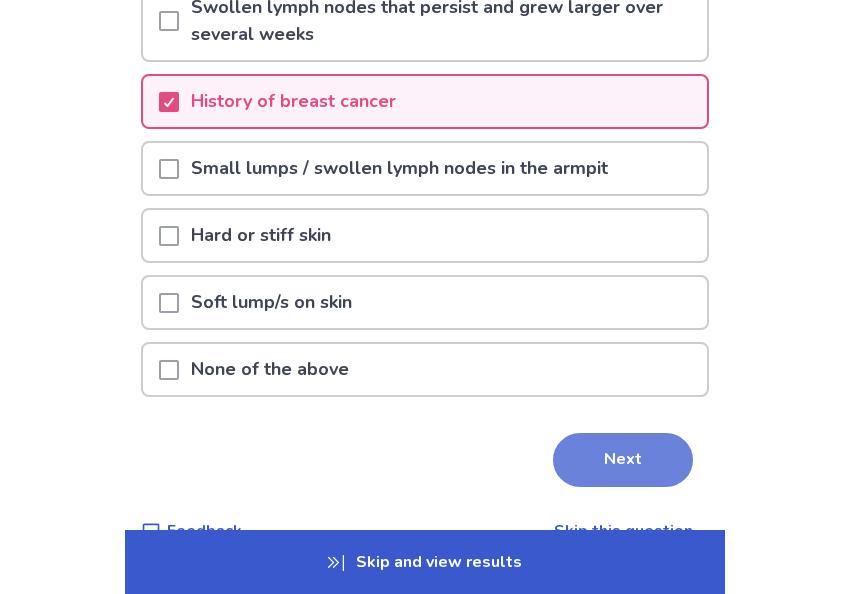 click on "Next" at bounding box center (623, 460) 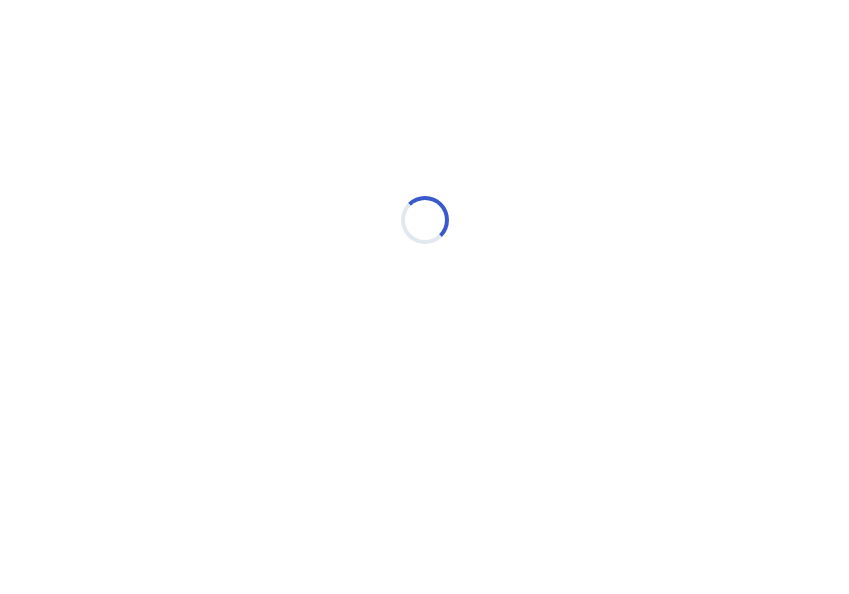 scroll, scrollTop: 0, scrollLeft: 0, axis: both 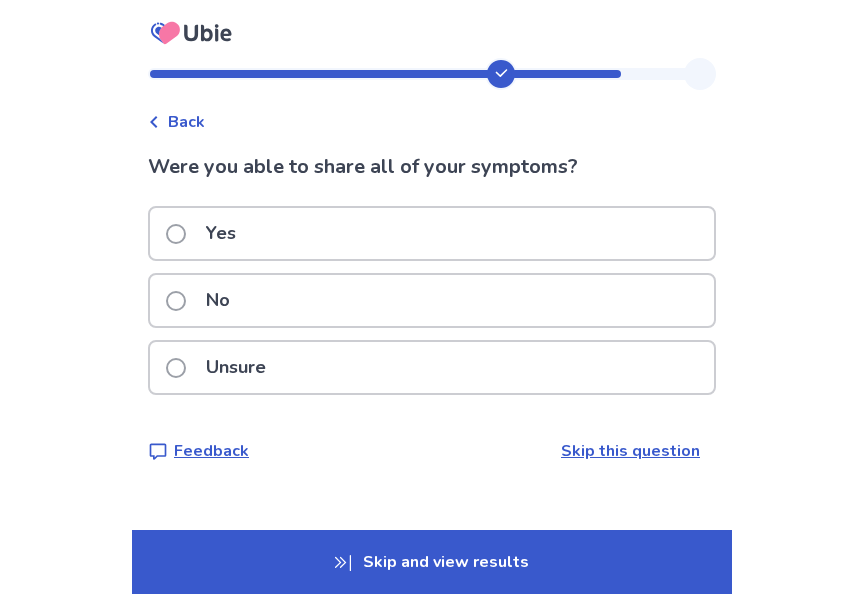click on "Yes" at bounding box center (432, 233) 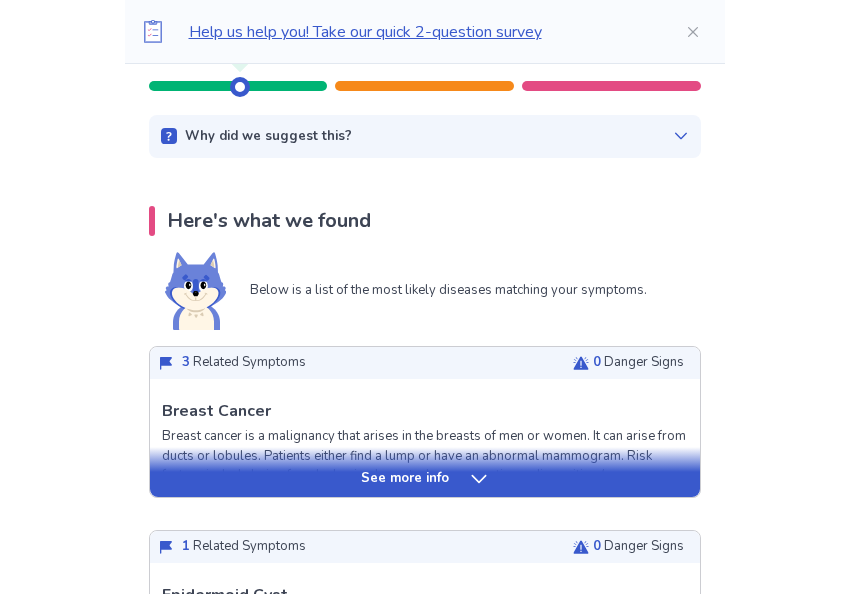scroll, scrollTop: 375, scrollLeft: 0, axis: vertical 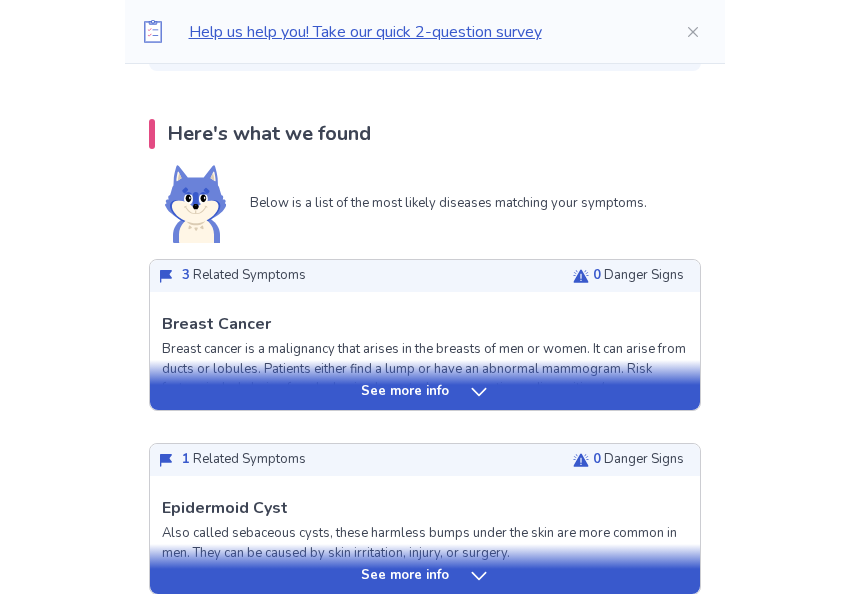 click on "See more info" at bounding box center [425, 385] 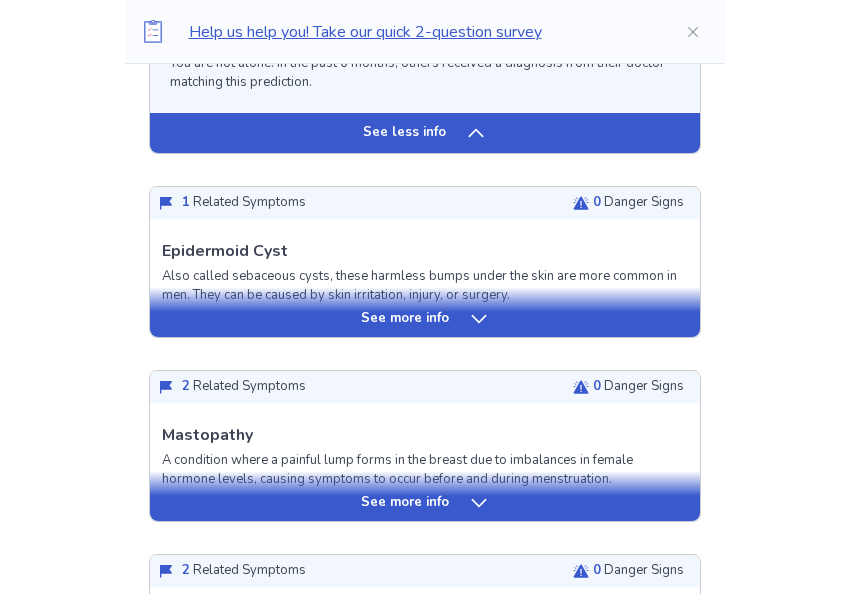 scroll, scrollTop: 2270, scrollLeft: 0, axis: vertical 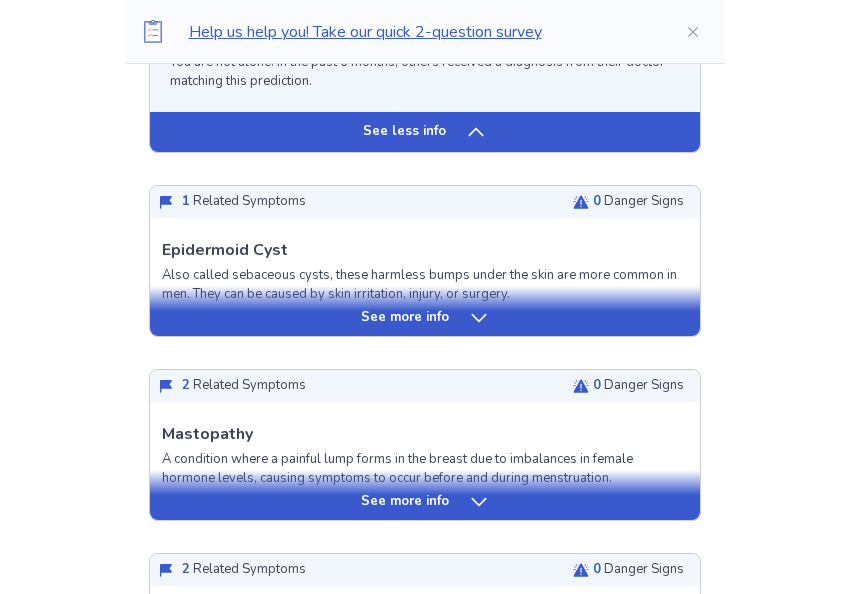 click on "See more info" at bounding box center [425, 311] 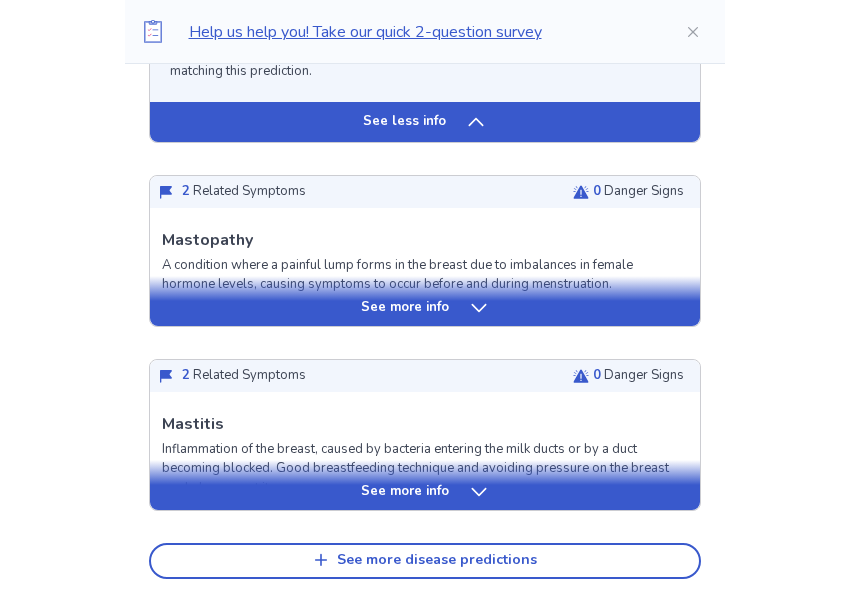scroll, scrollTop: 3840, scrollLeft: 0, axis: vertical 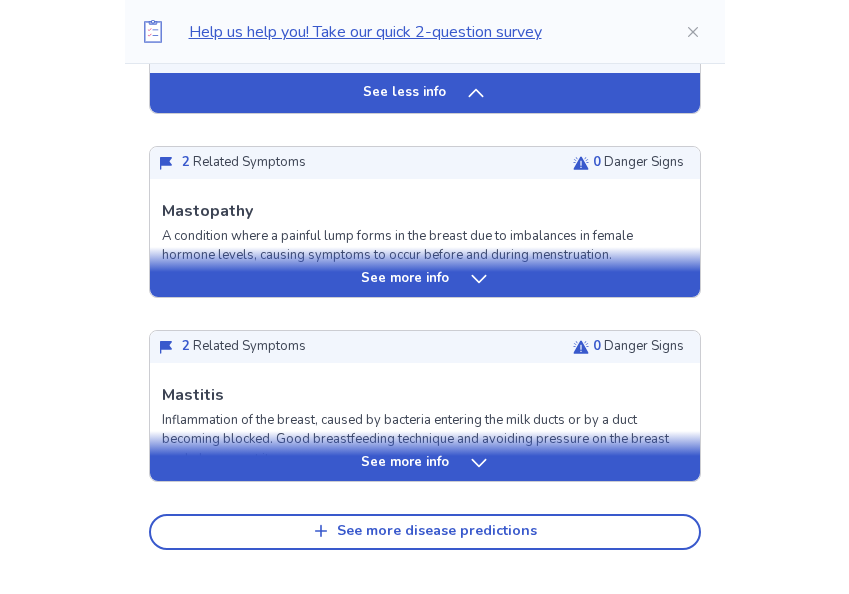 click on "See more info" at bounding box center (425, 279) 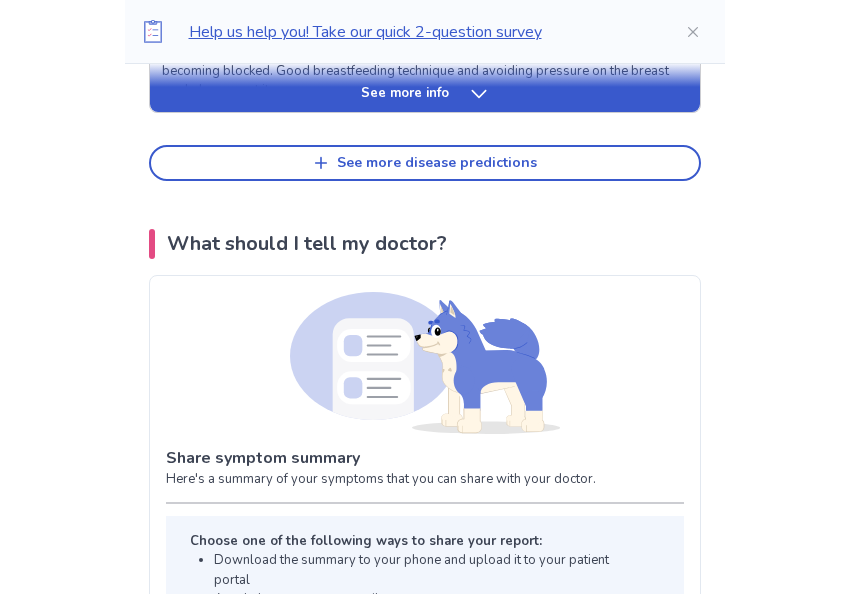scroll, scrollTop: 5462, scrollLeft: 0, axis: vertical 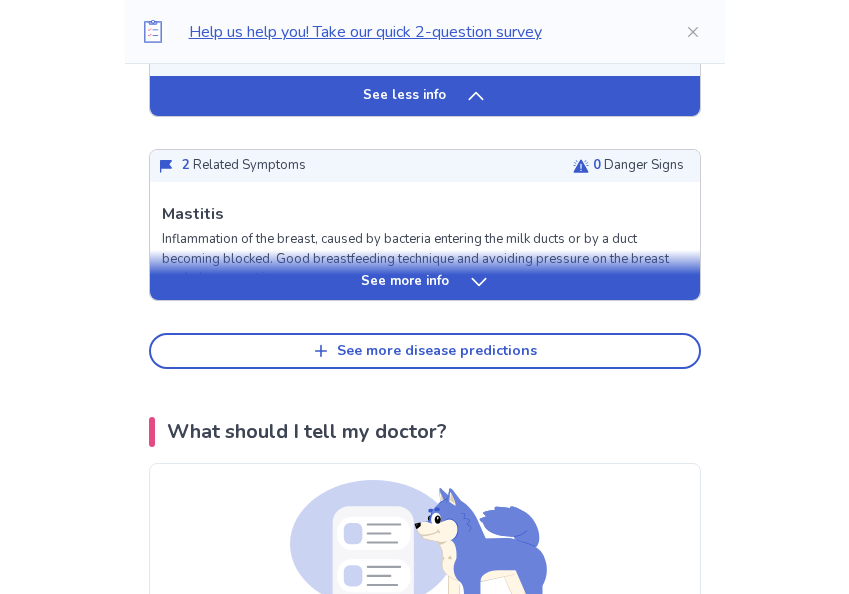 click on "See more info" at bounding box center (425, 282) 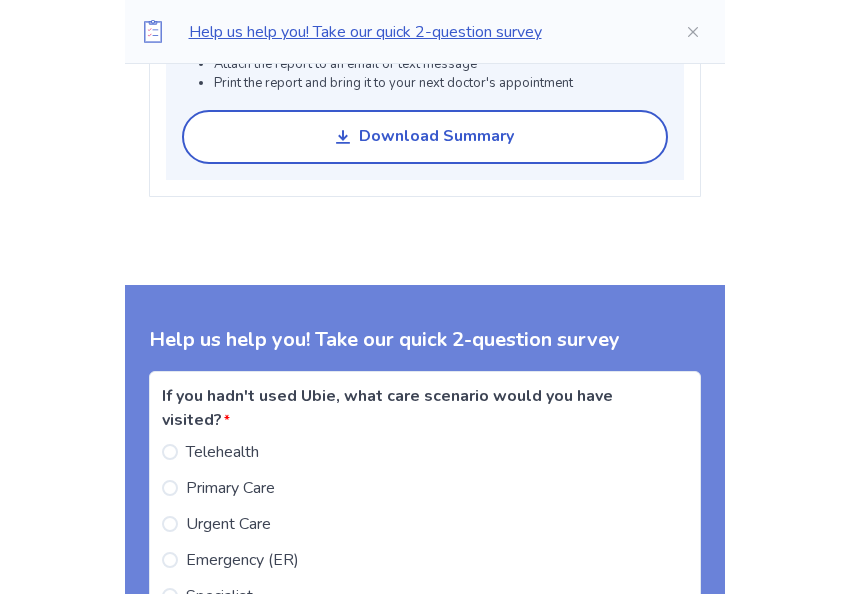 scroll, scrollTop: 7561, scrollLeft: 0, axis: vertical 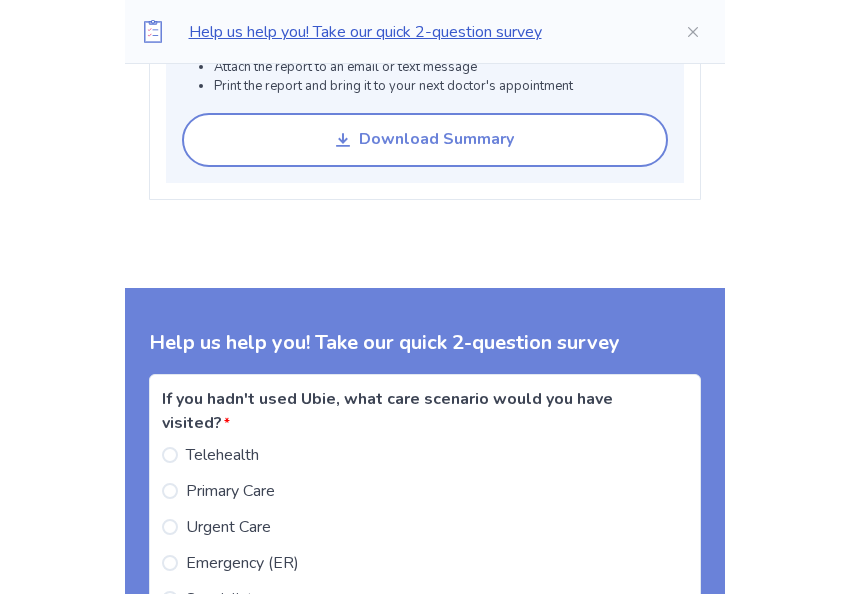 click on "Download Summary" at bounding box center (436, 139) 